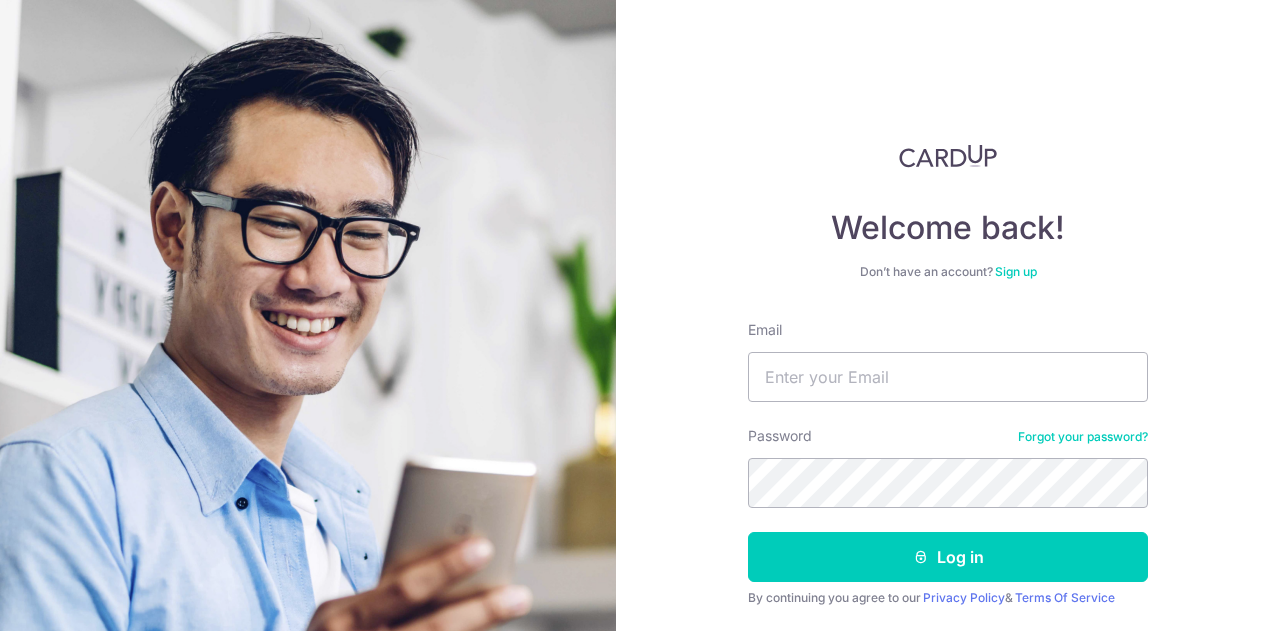 scroll, scrollTop: 0, scrollLeft: 0, axis: both 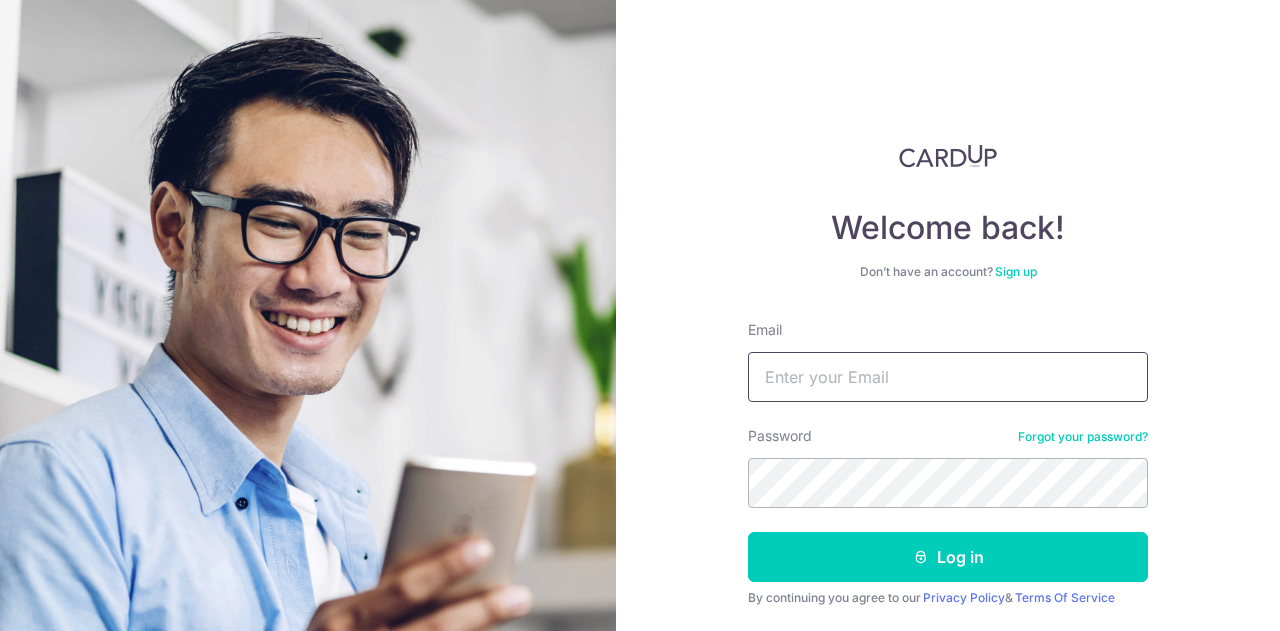 click on "Email" at bounding box center [948, 377] 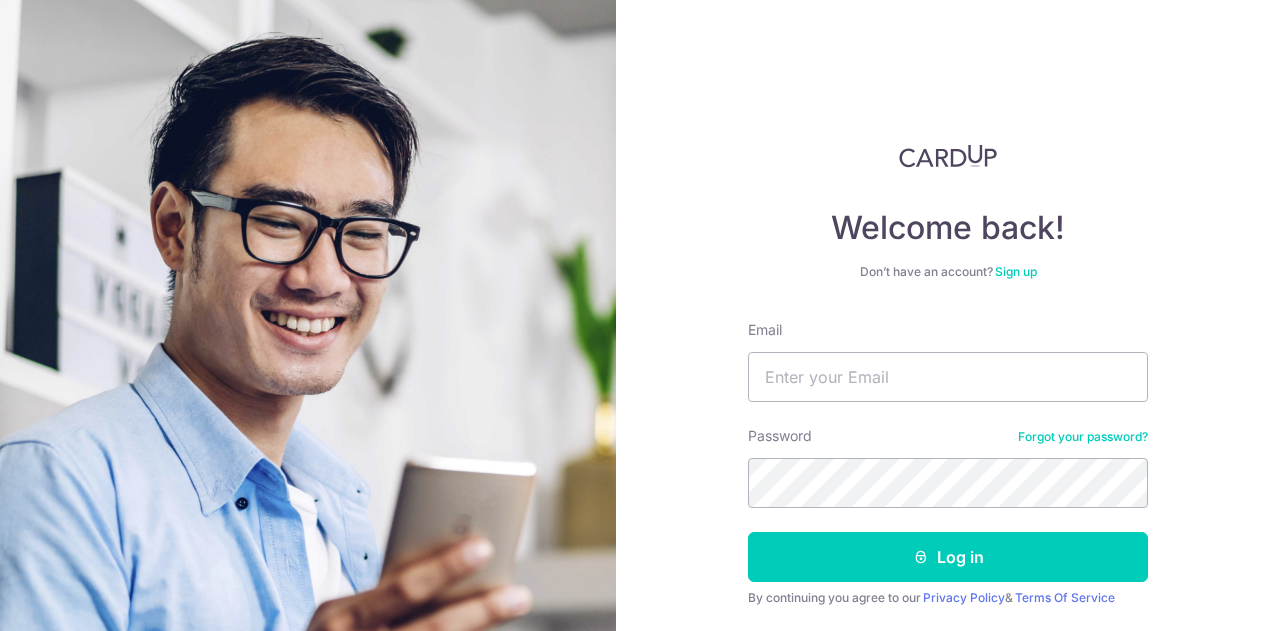 click on "Welcome back!
Don’t have an account?  Sign up
Email
Password
Forgot your password?
Log in
By continuing you agree to our
Privacy Policy
&  Terms Of Service
Didn't receive unlock details?
Haven't confirmed your email?" at bounding box center (948, 315) 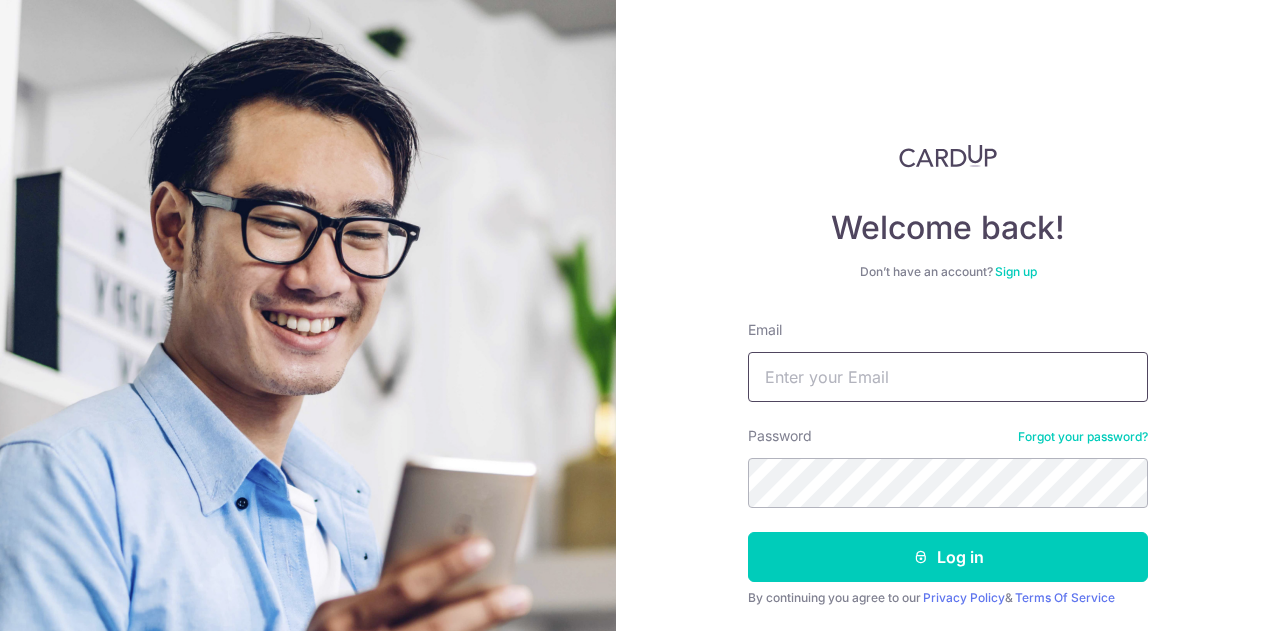 click on "Email" at bounding box center (948, 377) 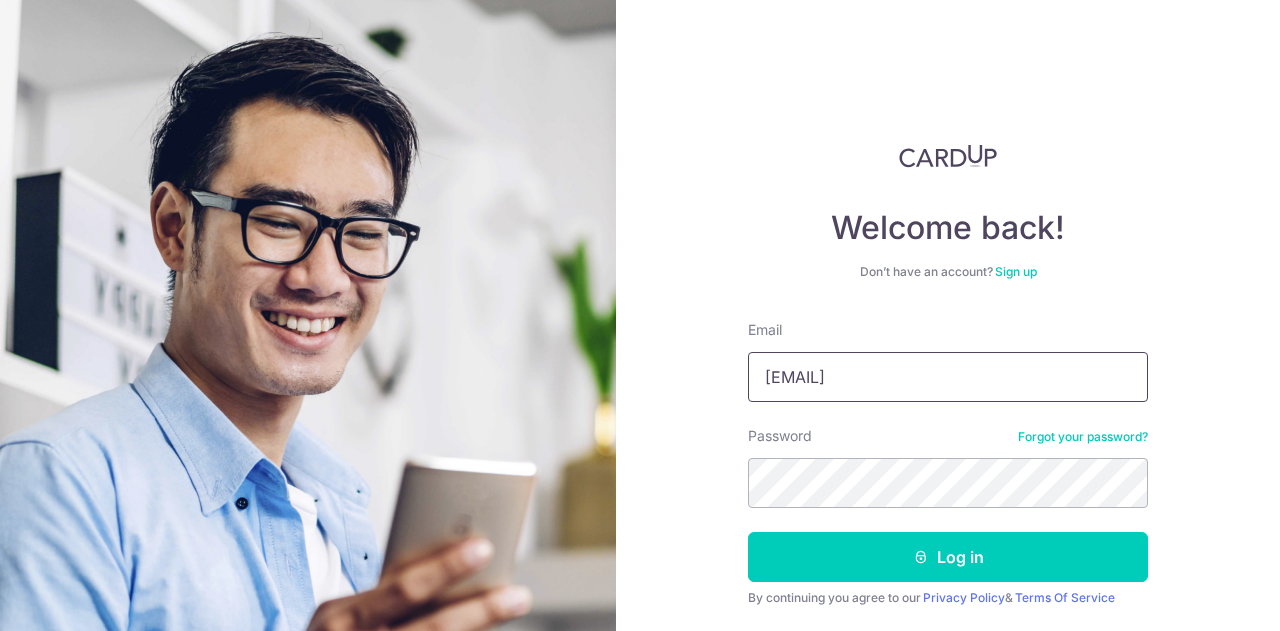 type on "[EMAIL]" 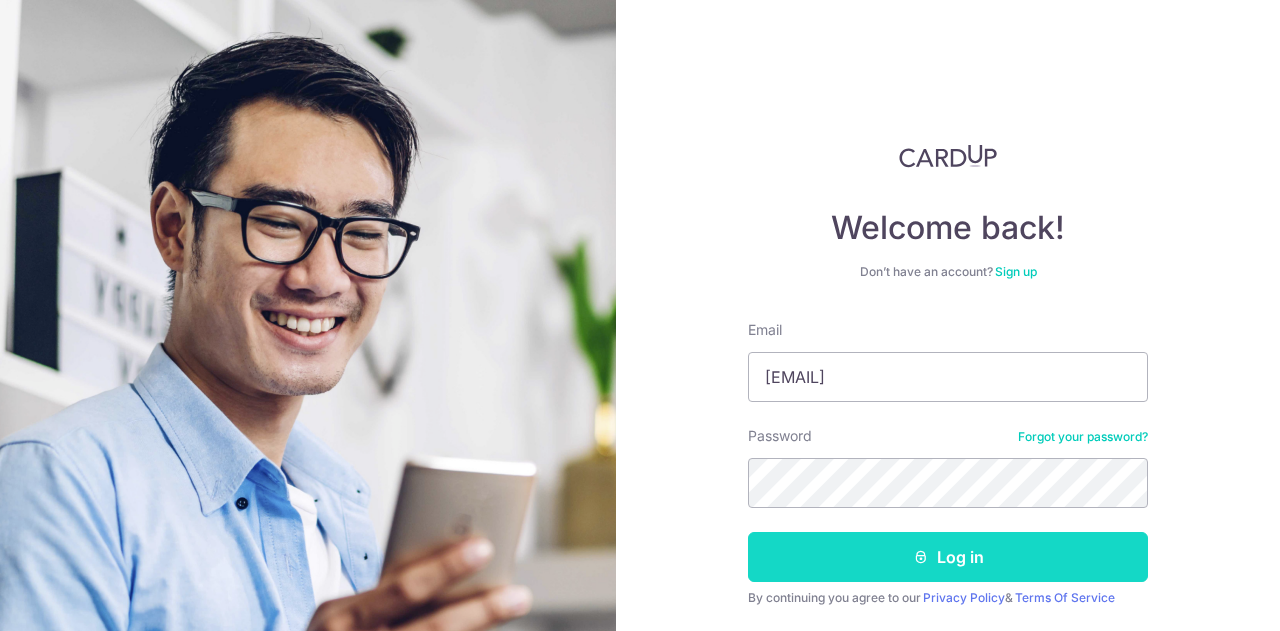 click on "Log in" at bounding box center (948, 557) 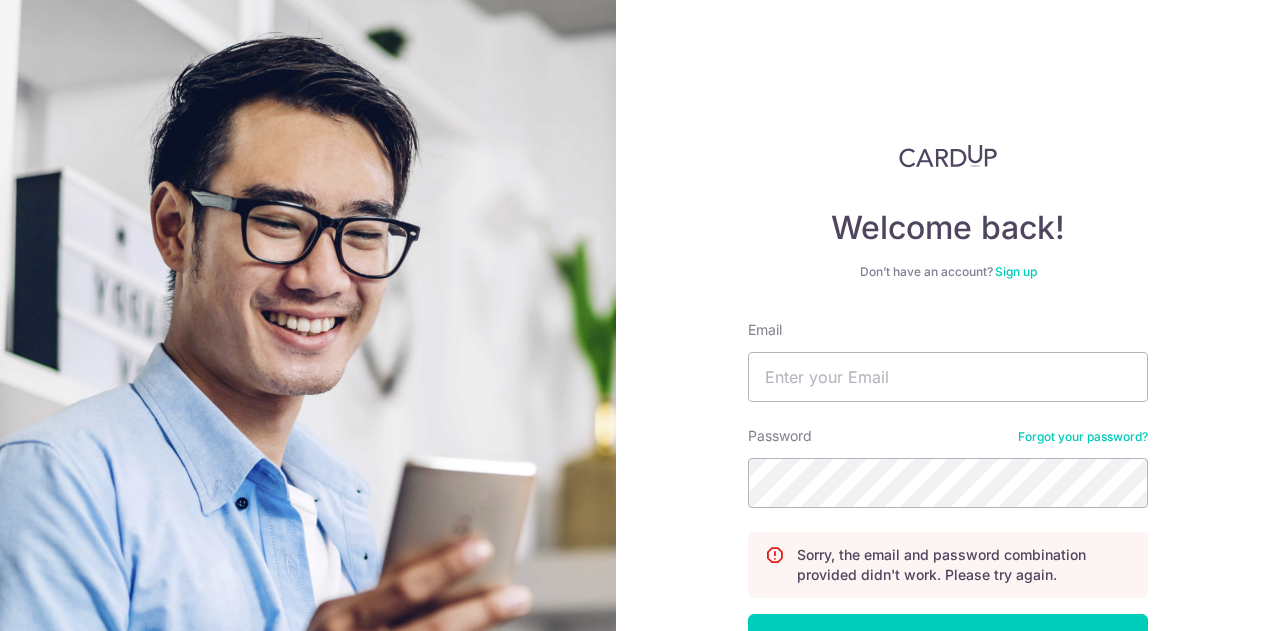 scroll, scrollTop: 0, scrollLeft: 0, axis: both 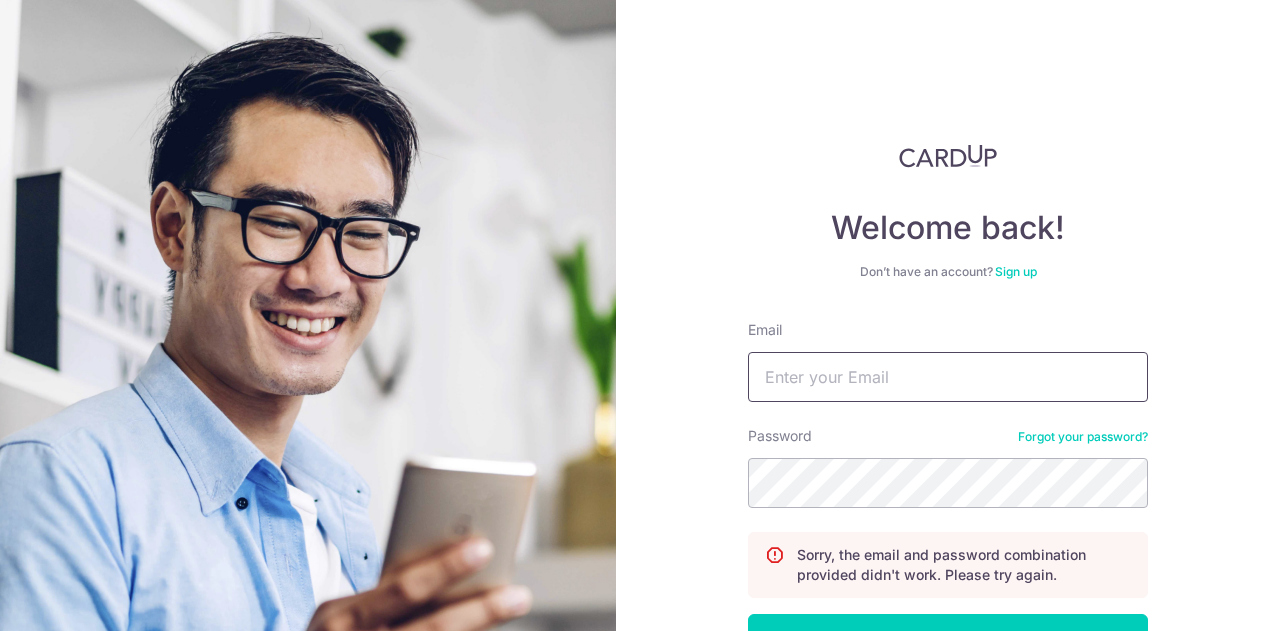 click on "Email" at bounding box center [948, 377] 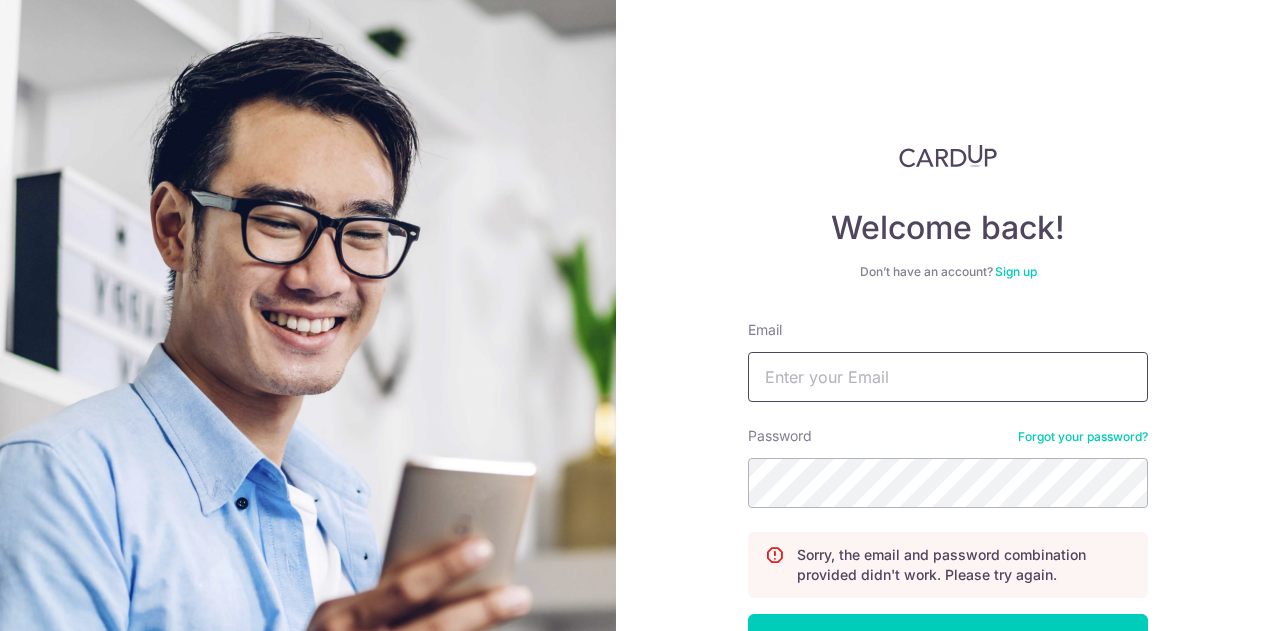 type on "[EMAIL]" 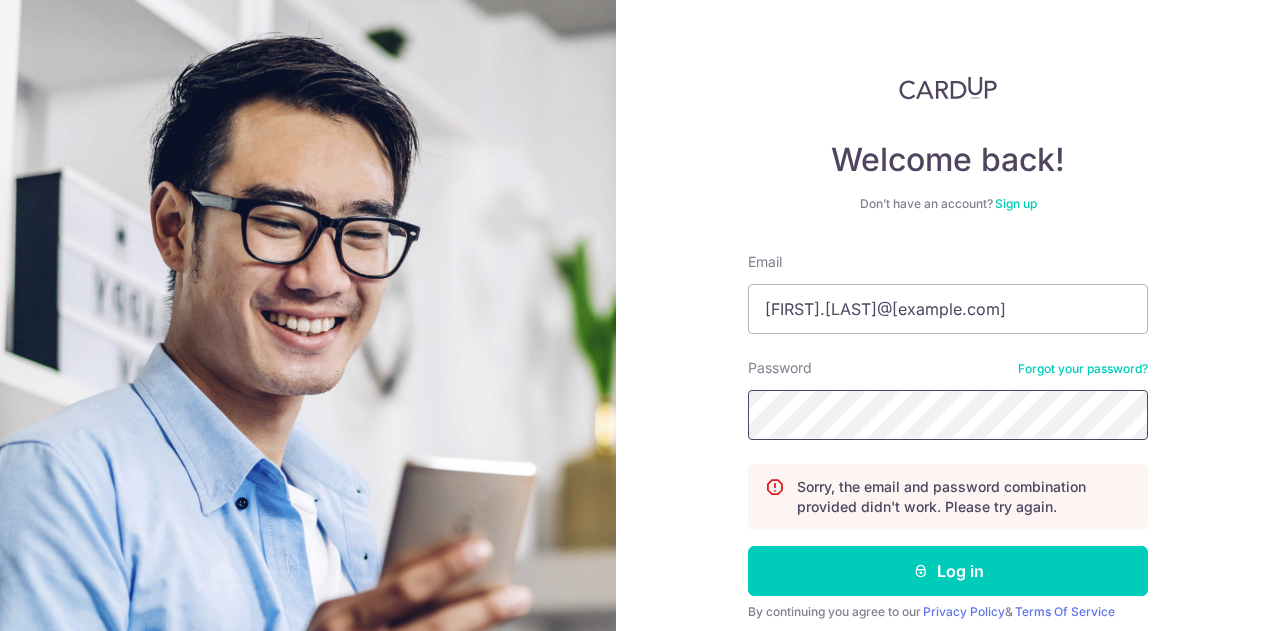 scroll, scrollTop: 143, scrollLeft: 0, axis: vertical 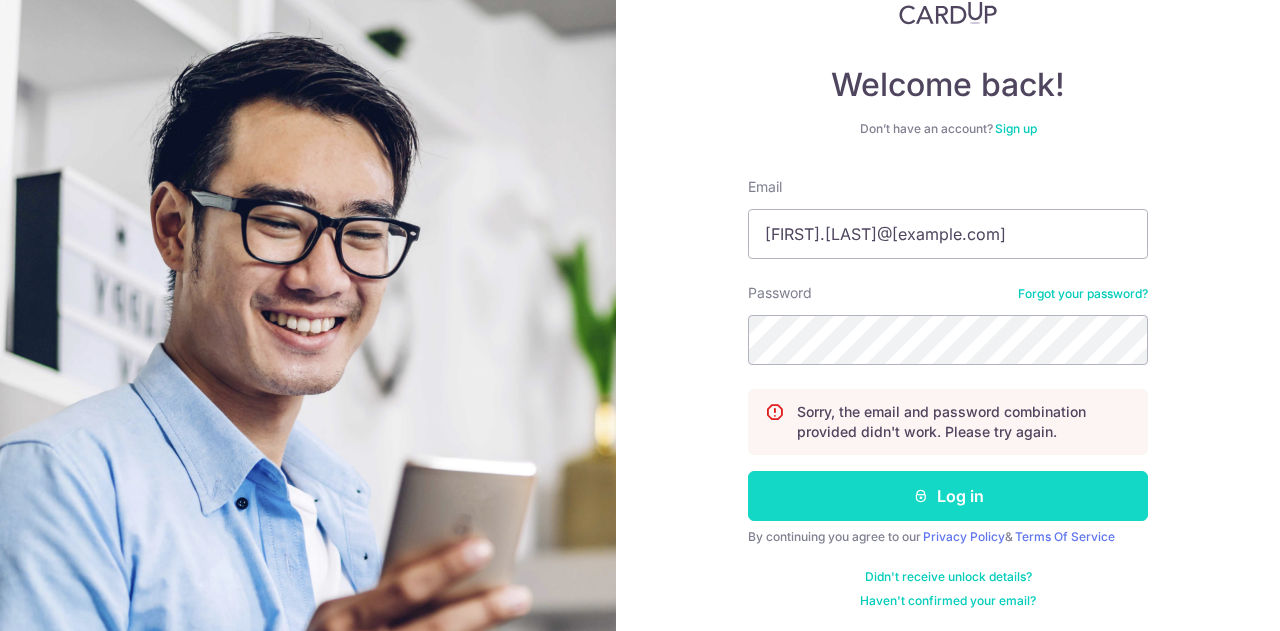 click on "Log in" at bounding box center [948, 496] 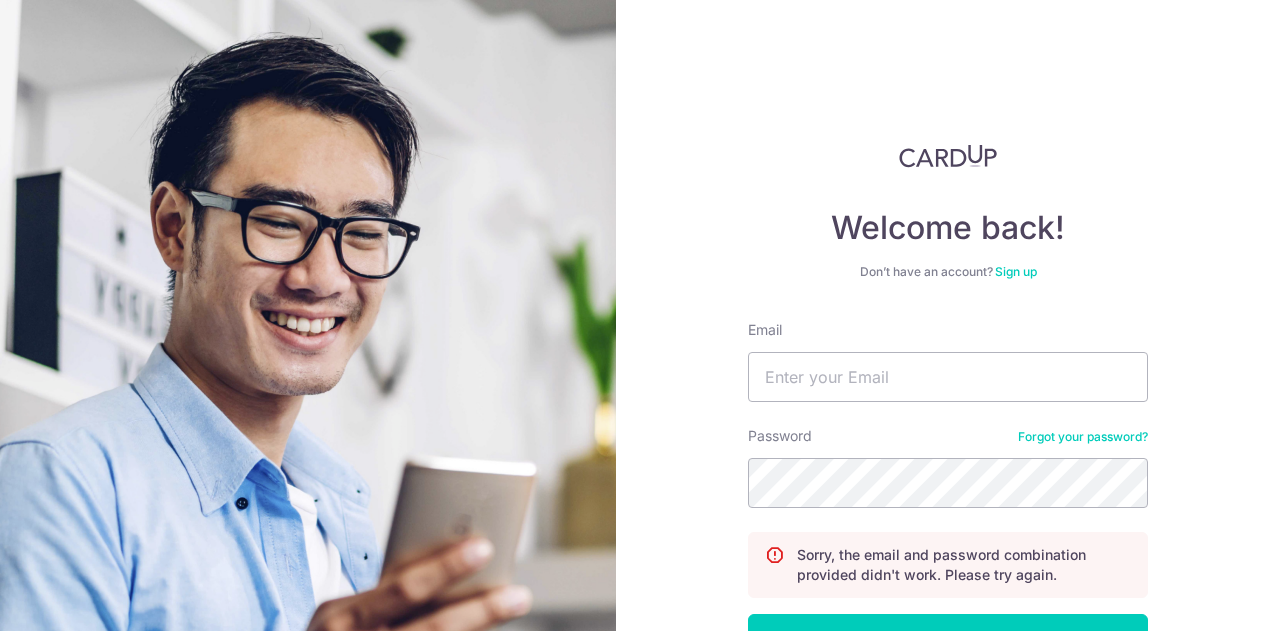 scroll, scrollTop: 0, scrollLeft: 0, axis: both 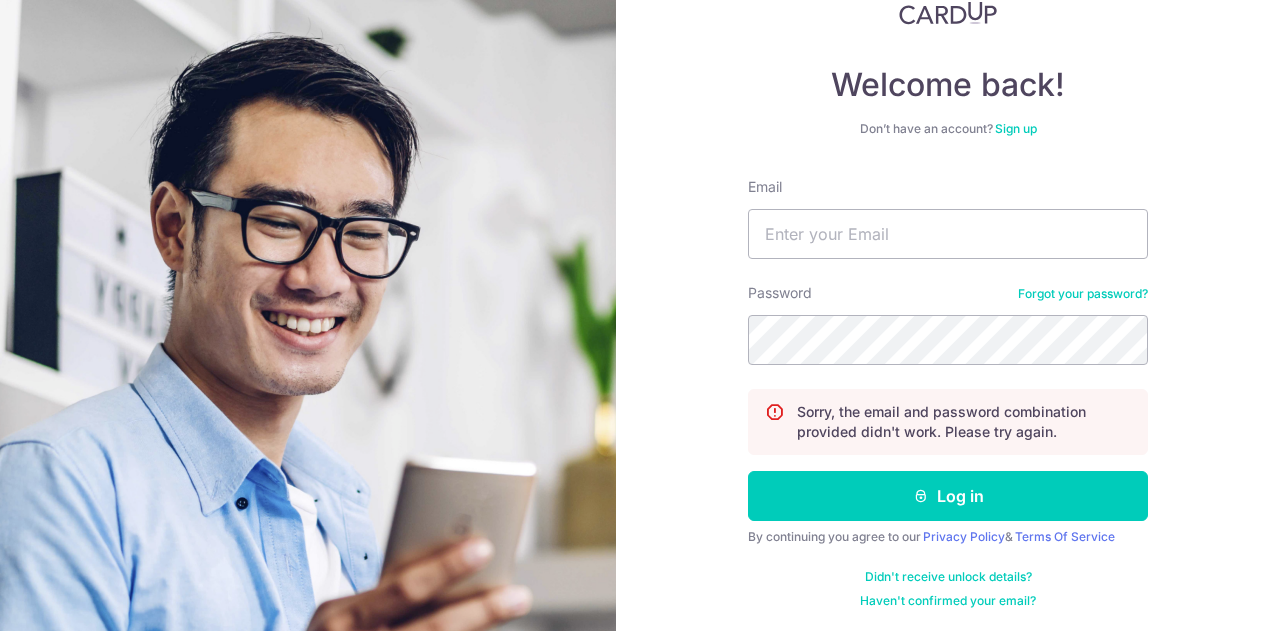 click on "Didn't receive unlock details?" at bounding box center [948, 577] 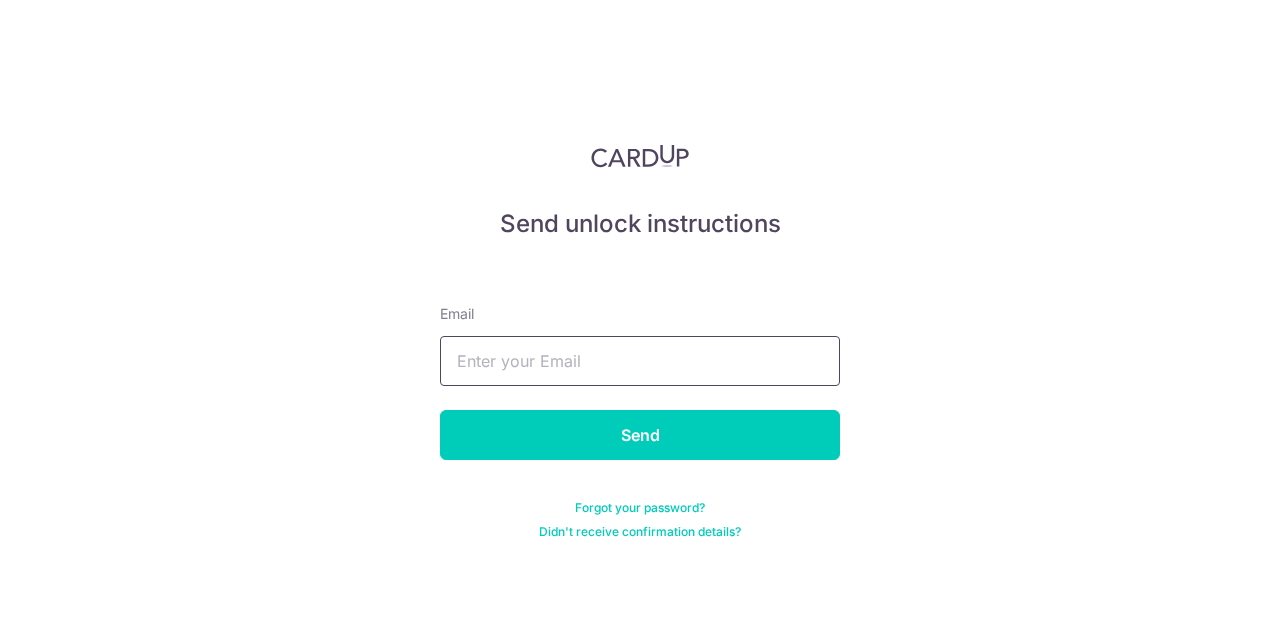 click at bounding box center (640, 361) 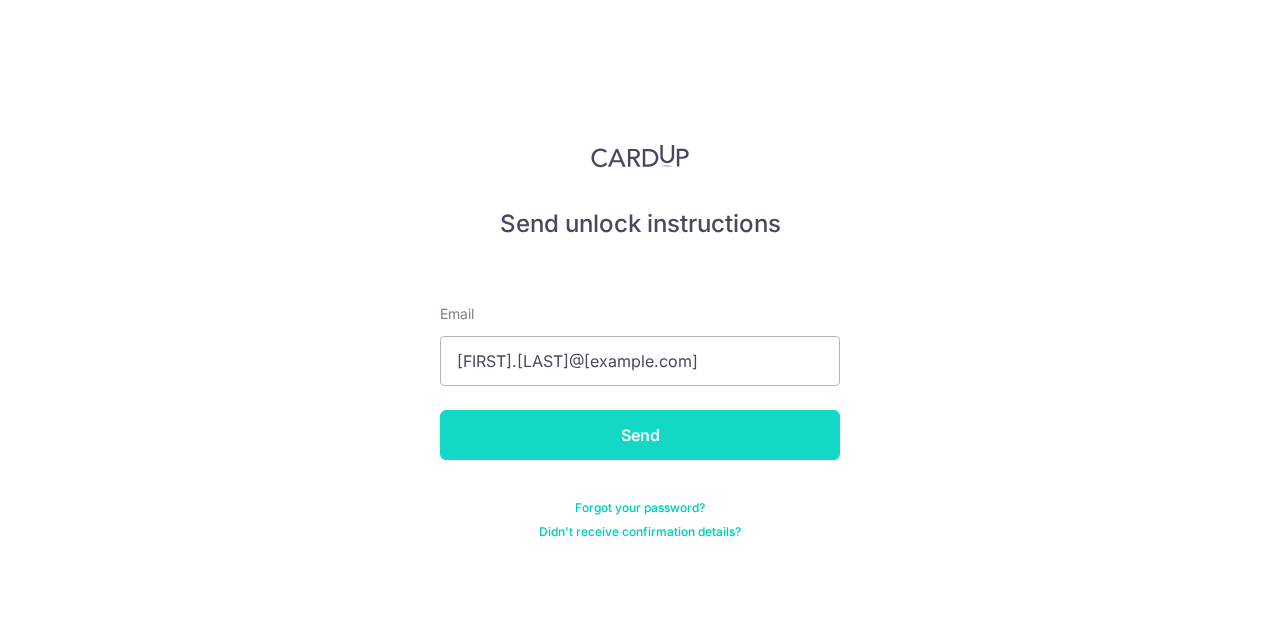 click on "Send" at bounding box center (640, 435) 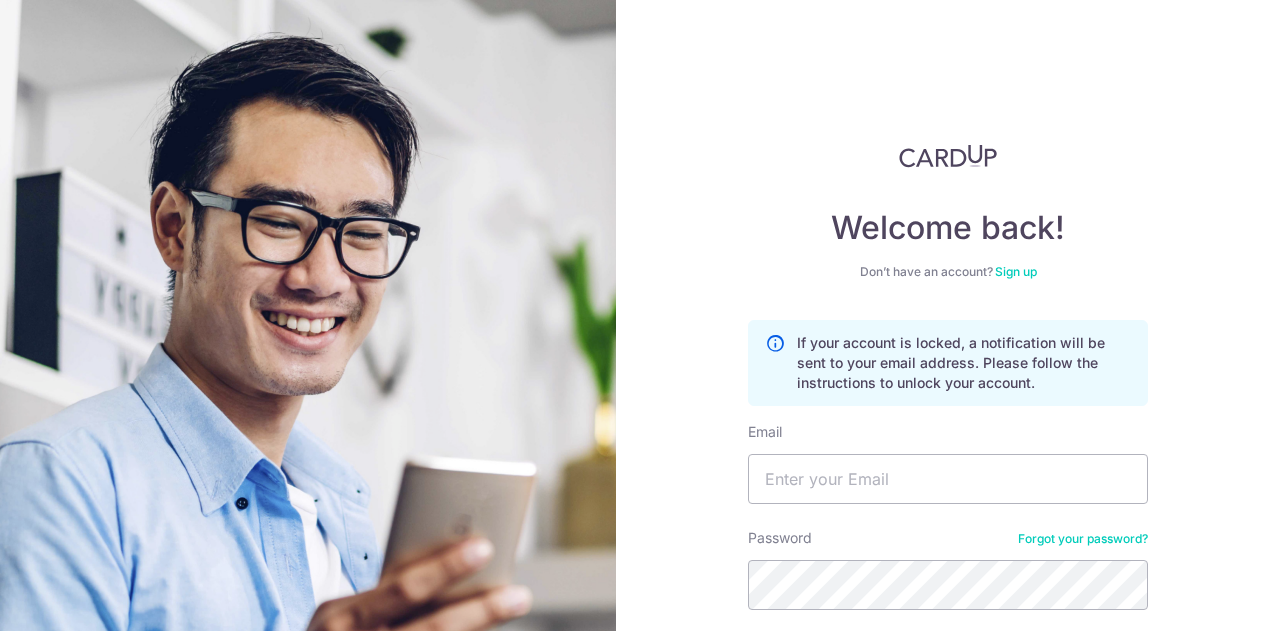 scroll, scrollTop: 0, scrollLeft: 0, axis: both 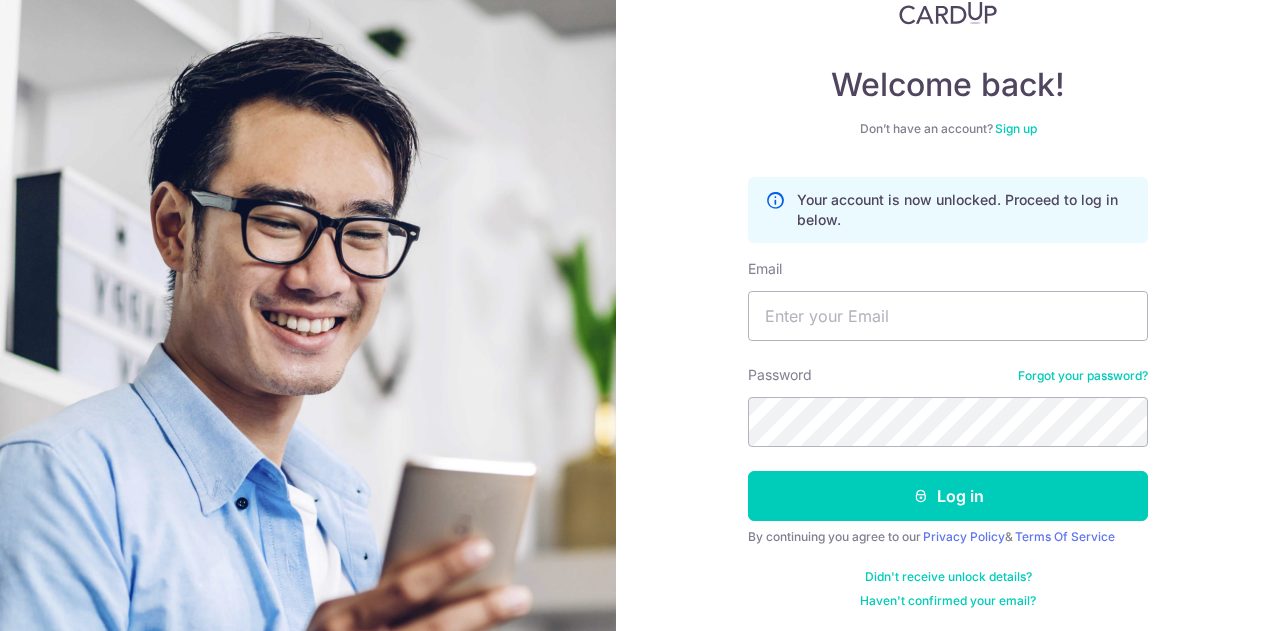 click on "Forgot your password?" at bounding box center (1083, 376) 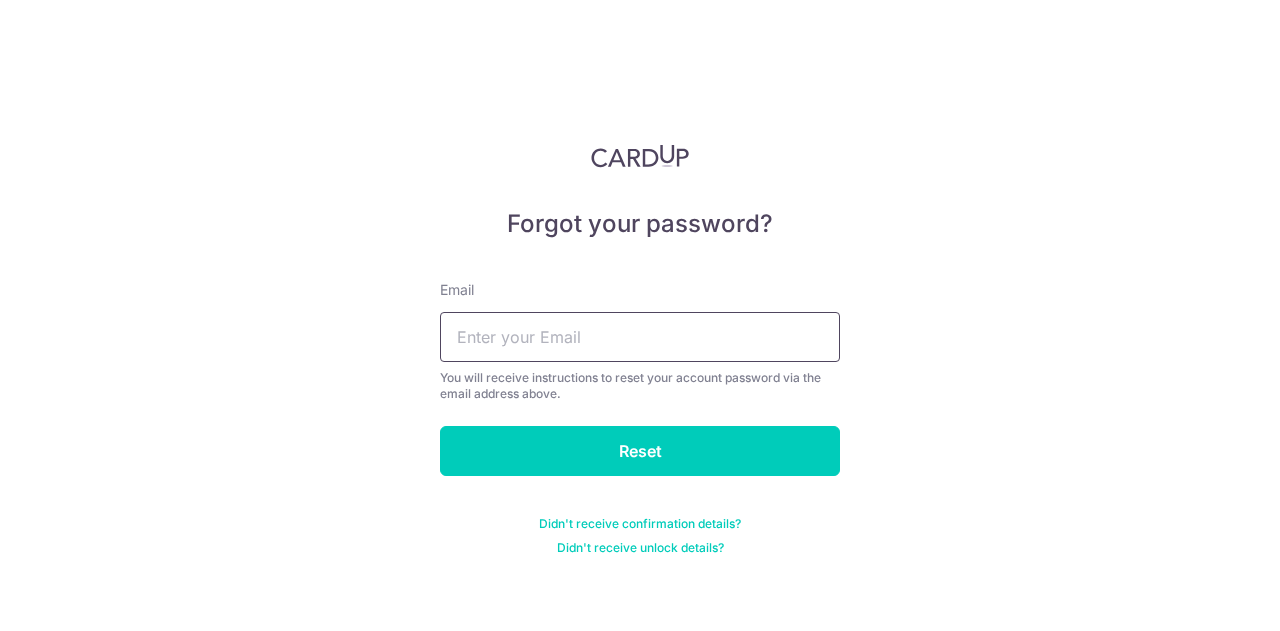 click at bounding box center [640, 337] 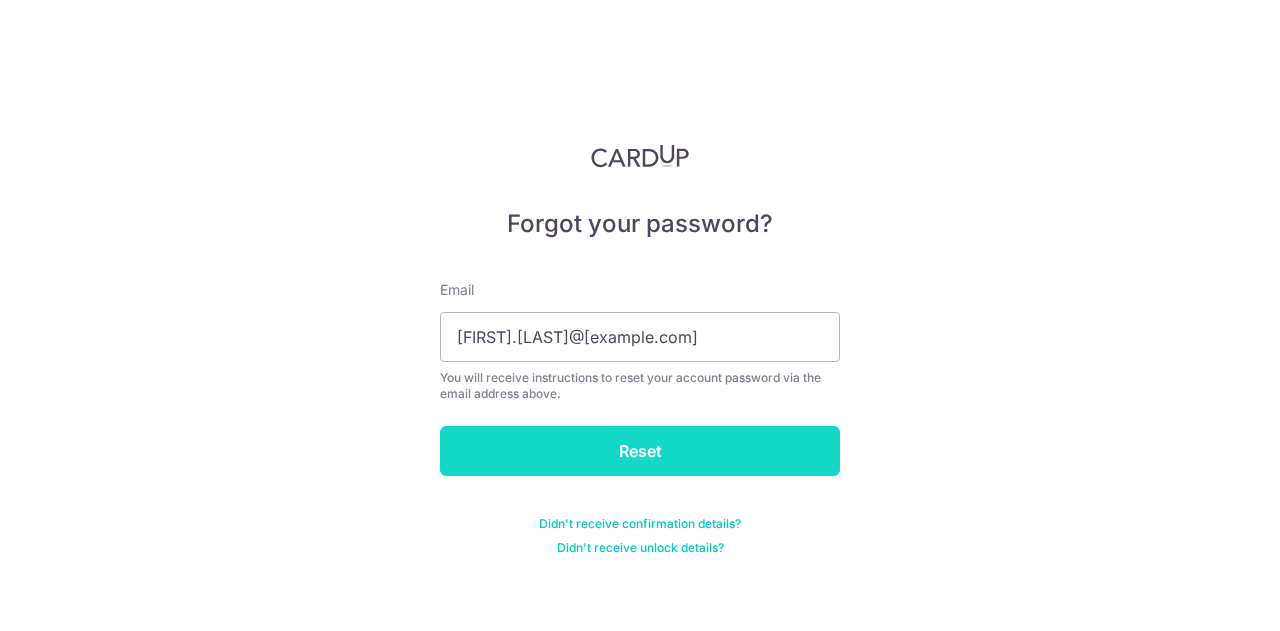 click on "Reset" at bounding box center [640, 451] 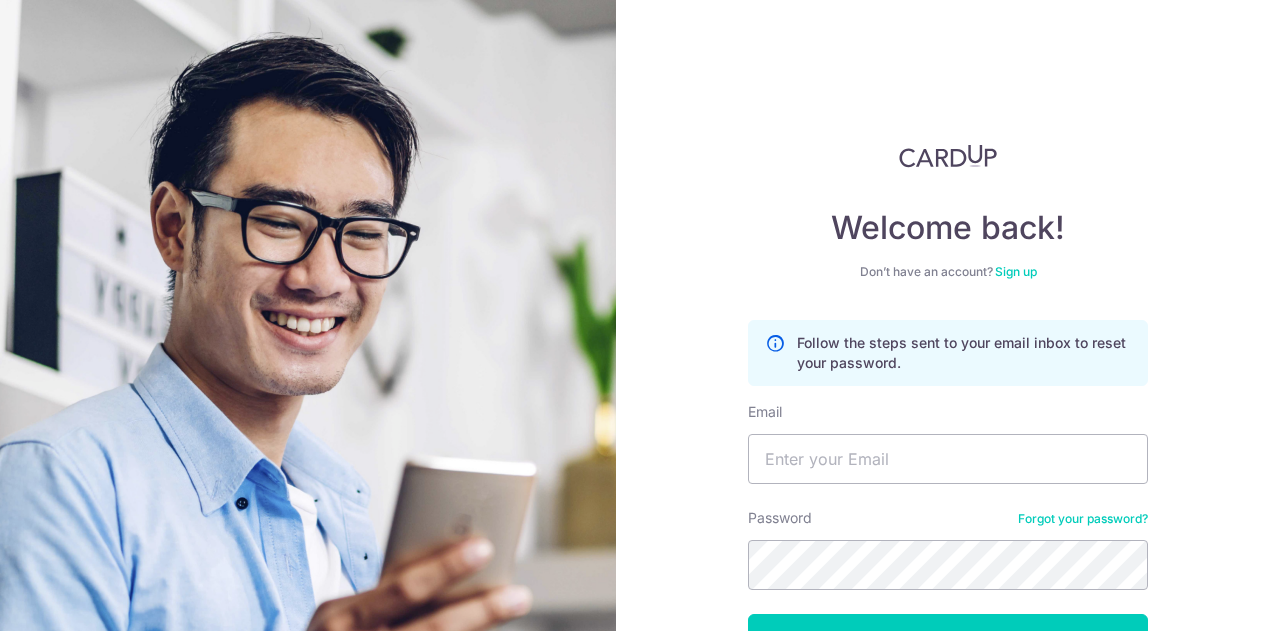 scroll, scrollTop: 0, scrollLeft: 0, axis: both 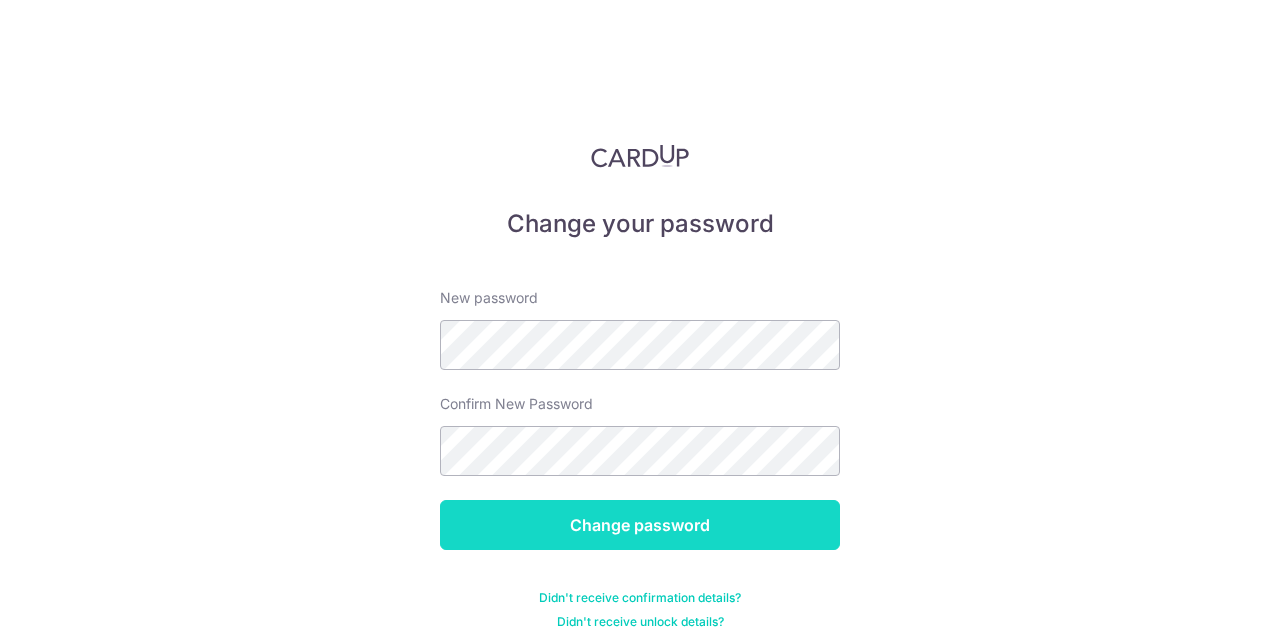 click on "Change password" at bounding box center [640, 525] 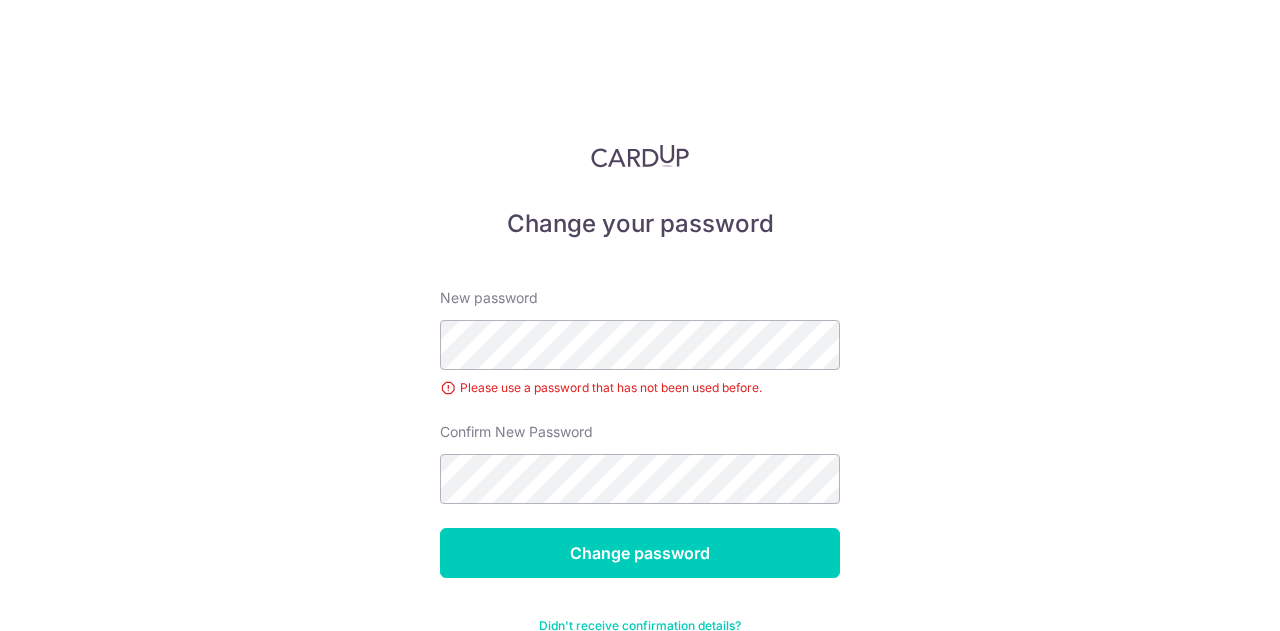 scroll, scrollTop: 0, scrollLeft: 0, axis: both 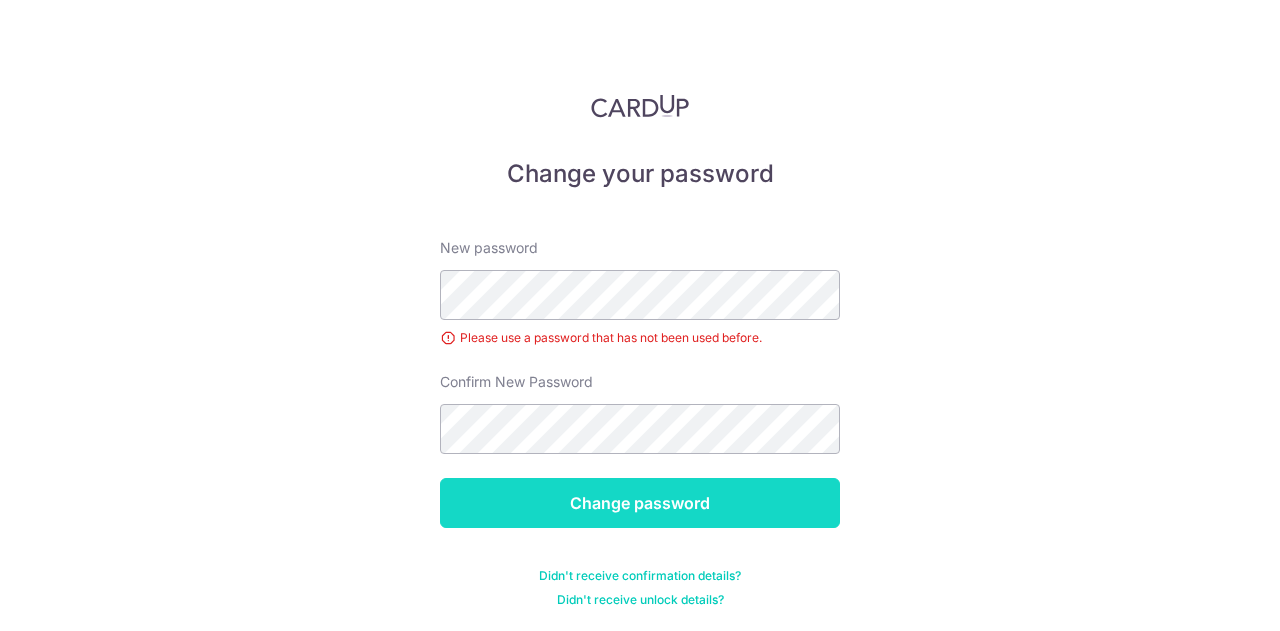 click on "Change password" at bounding box center [640, 503] 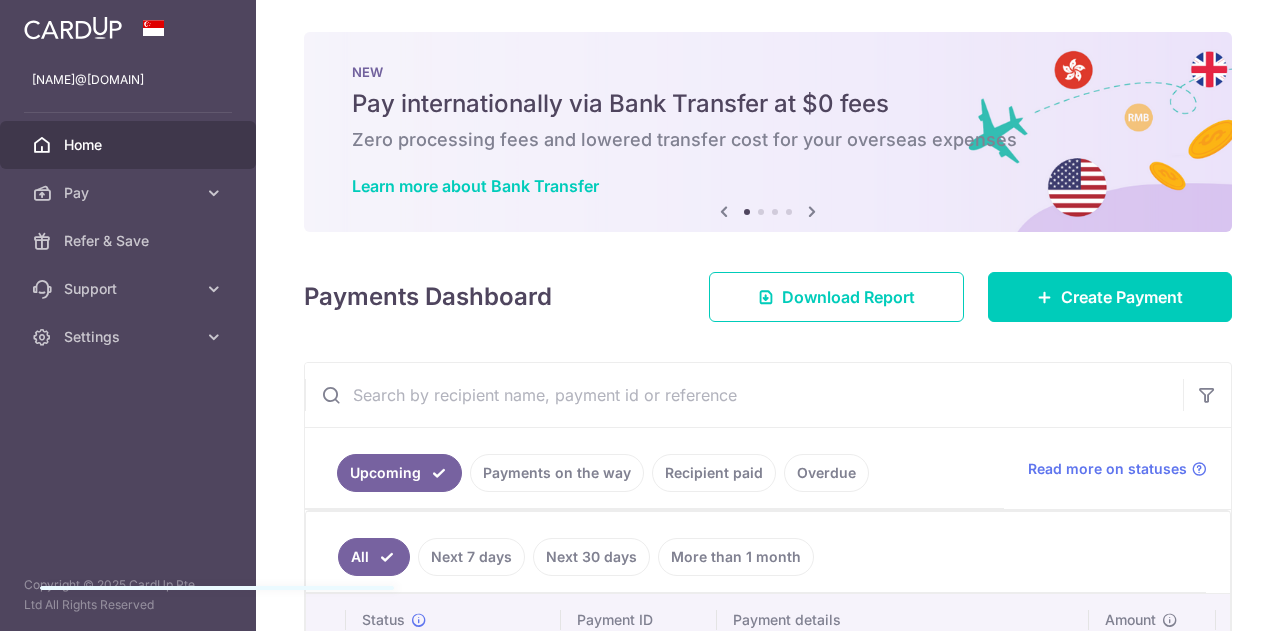 scroll, scrollTop: 0, scrollLeft: 0, axis: both 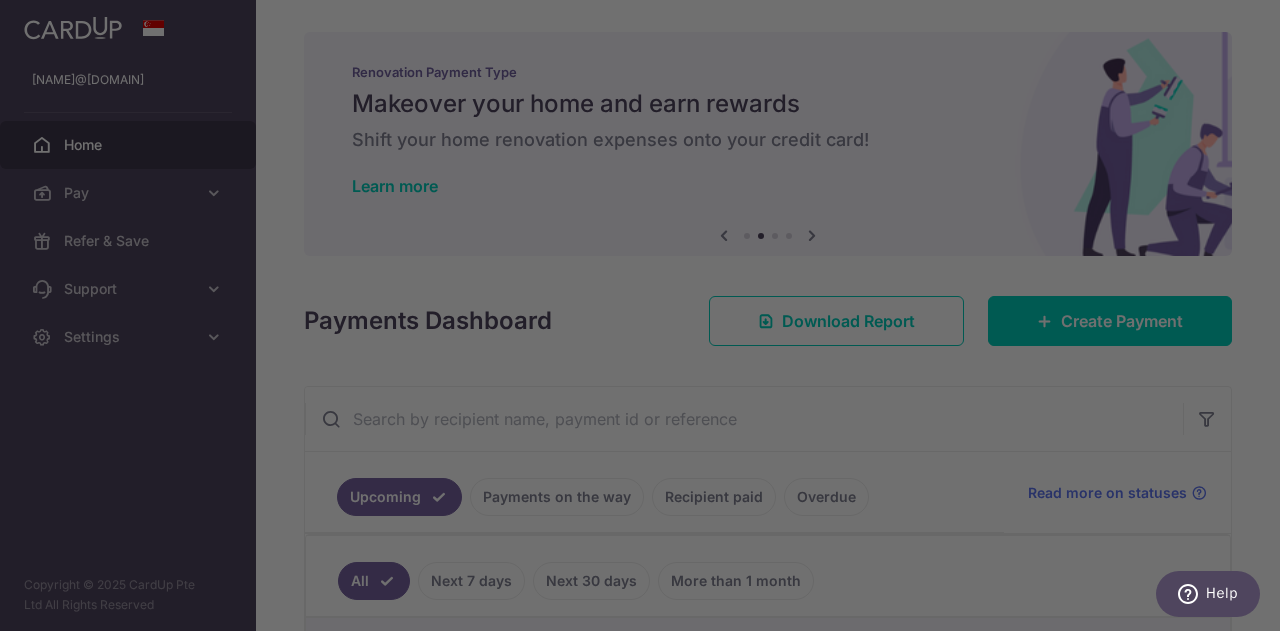 click at bounding box center [646, 318] 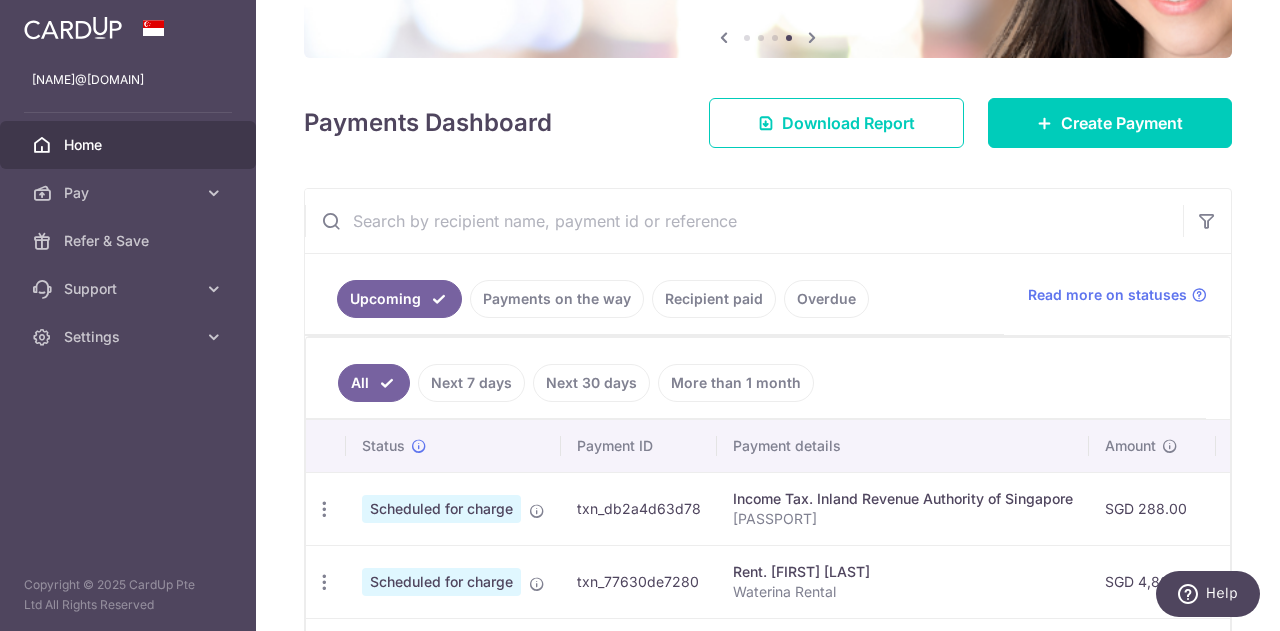 scroll, scrollTop: 200, scrollLeft: 0, axis: vertical 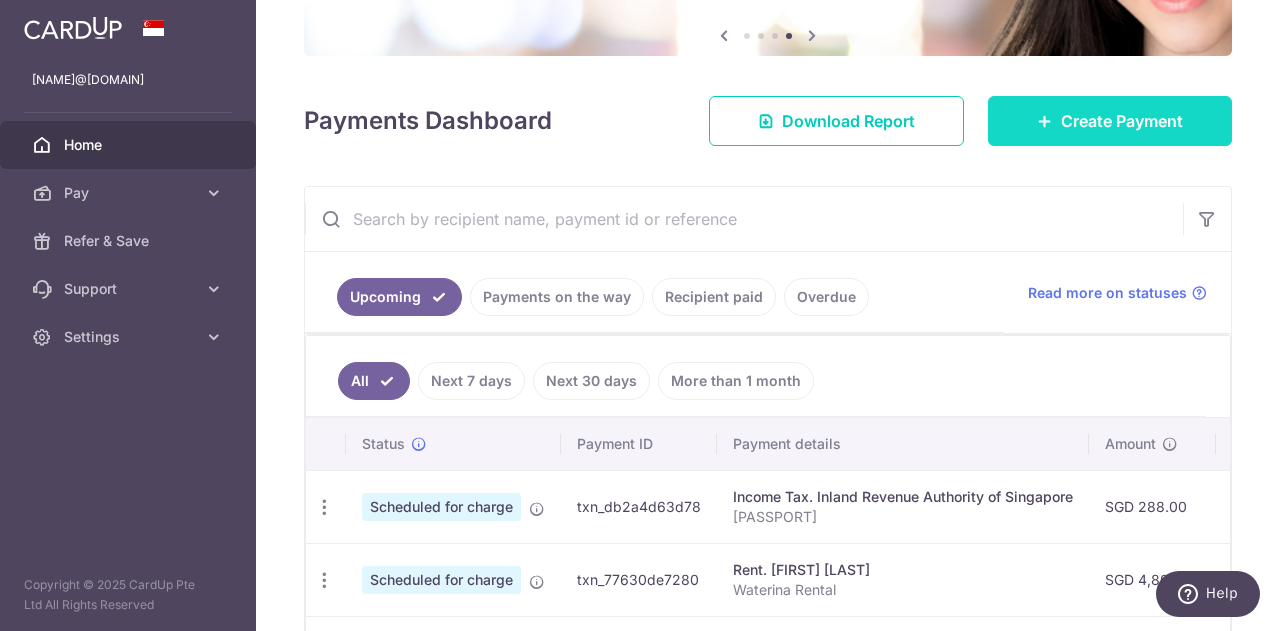 click on "Create Payment" at bounding box center (1122, 121) 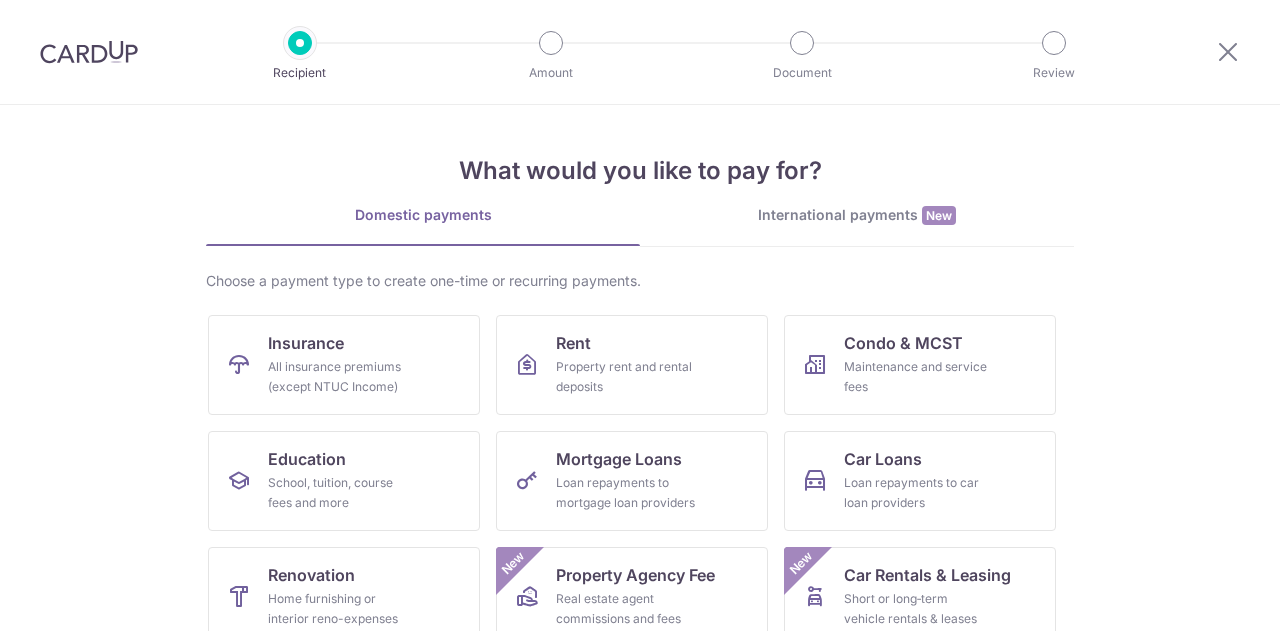 scroll, scrollTop: 0, scrollLeft: 0, axis: both 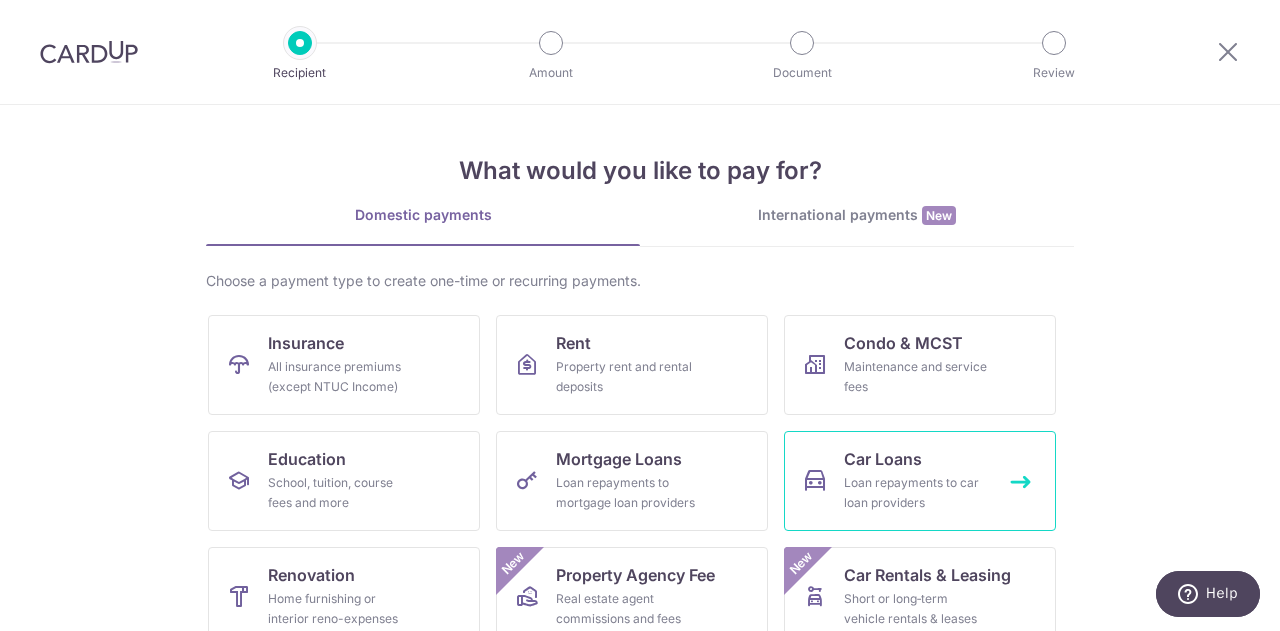 click on "Car Loans Loan repayments to car loan providers" at bounding box center (920, 481) 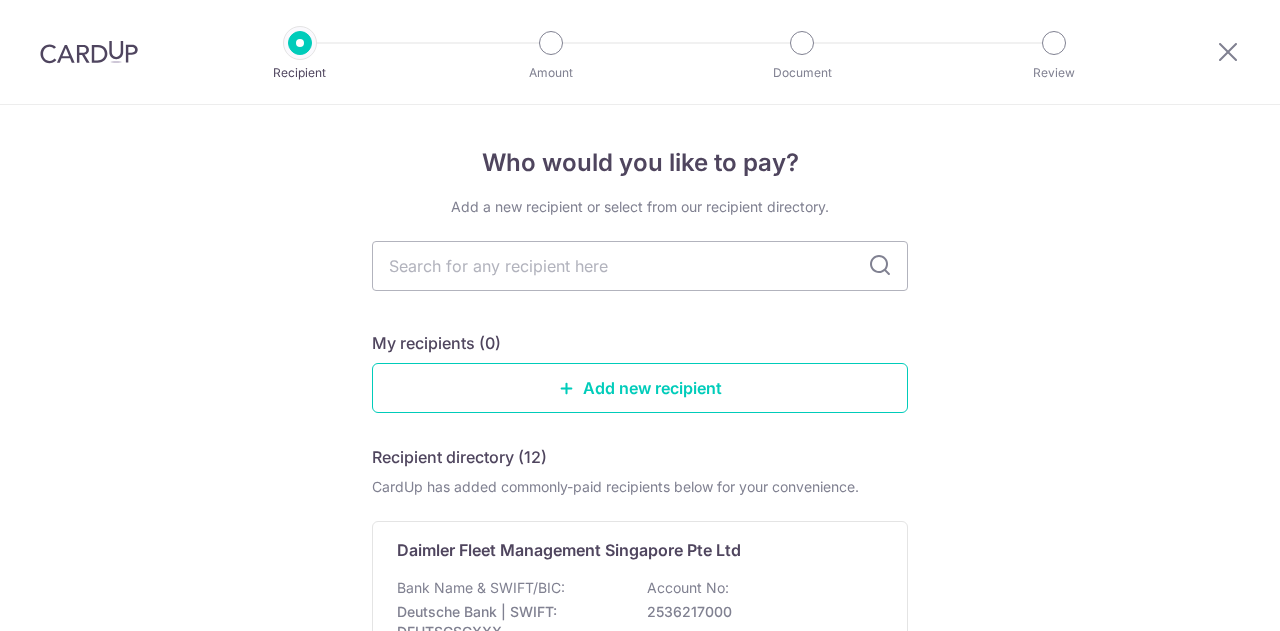 scroll, scrollTop: 0, scrollLeft: 0, axis: both 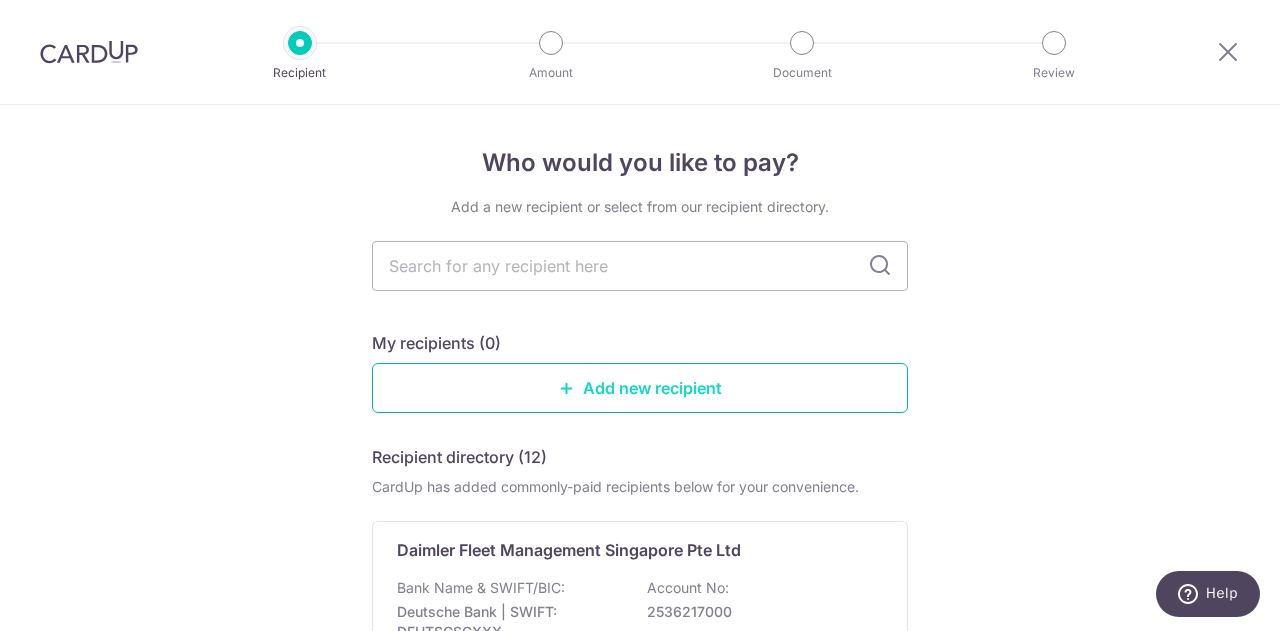 click on "Add new recipient" at bounding box center (640, 388) 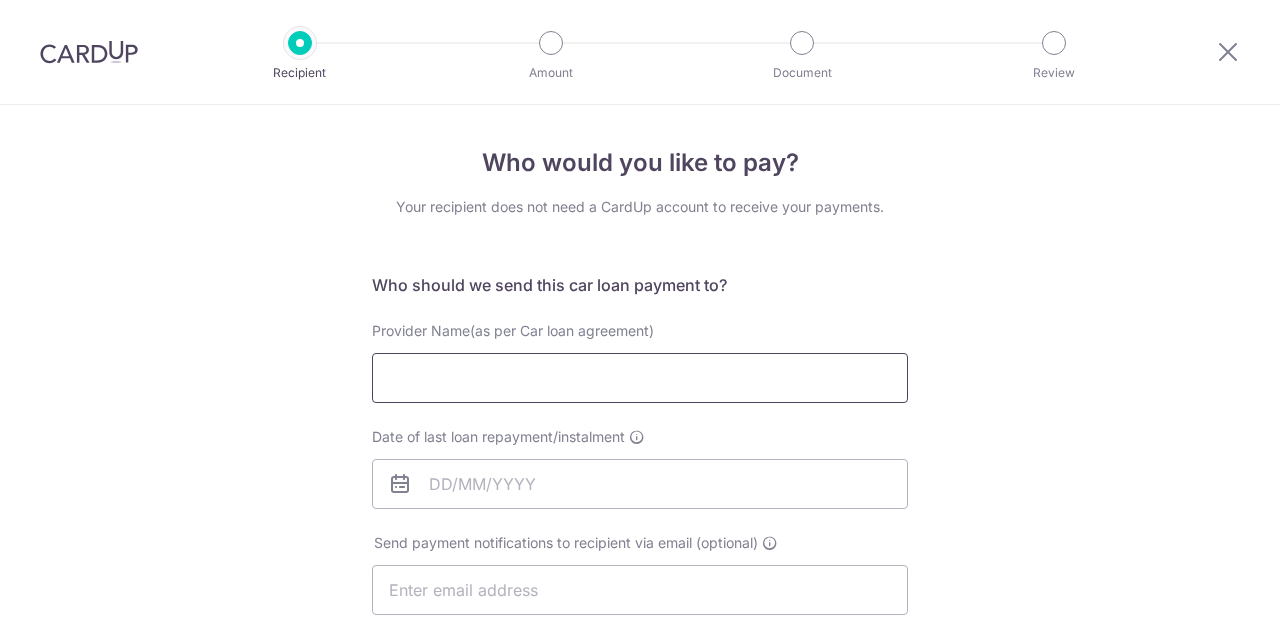 scroll, scrollTop: 0, scrollLeft: 0, axis: both 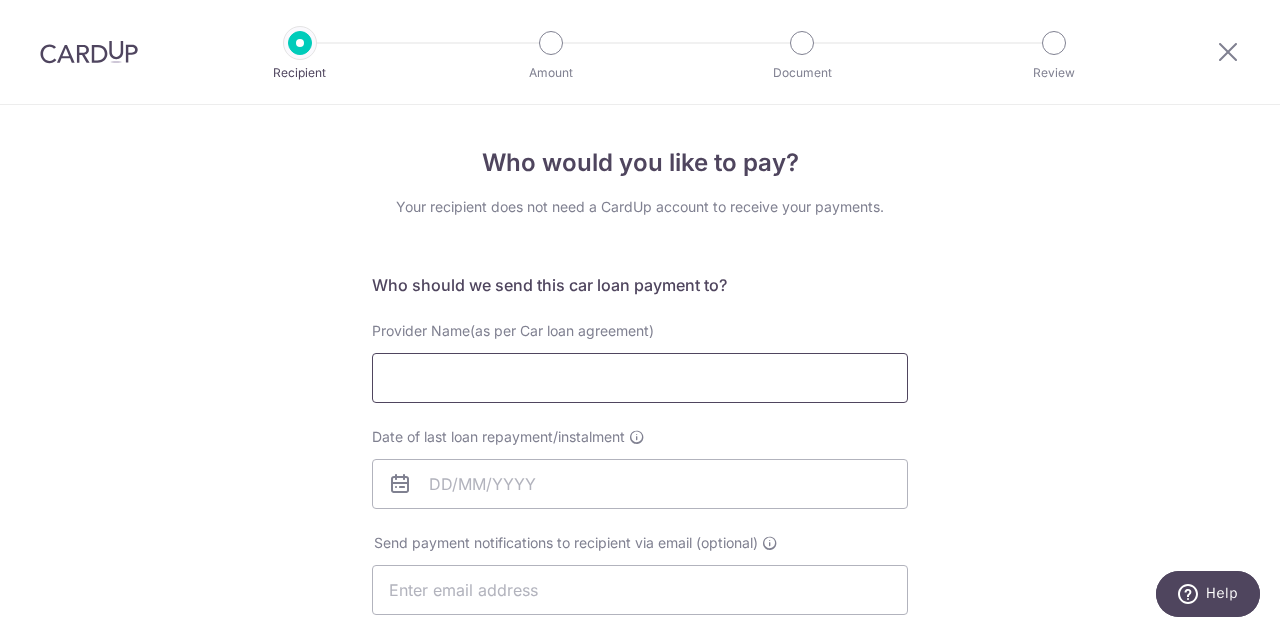 click on "Provider Name(as per Car loan agreement)" at bounding box center (640, 378) 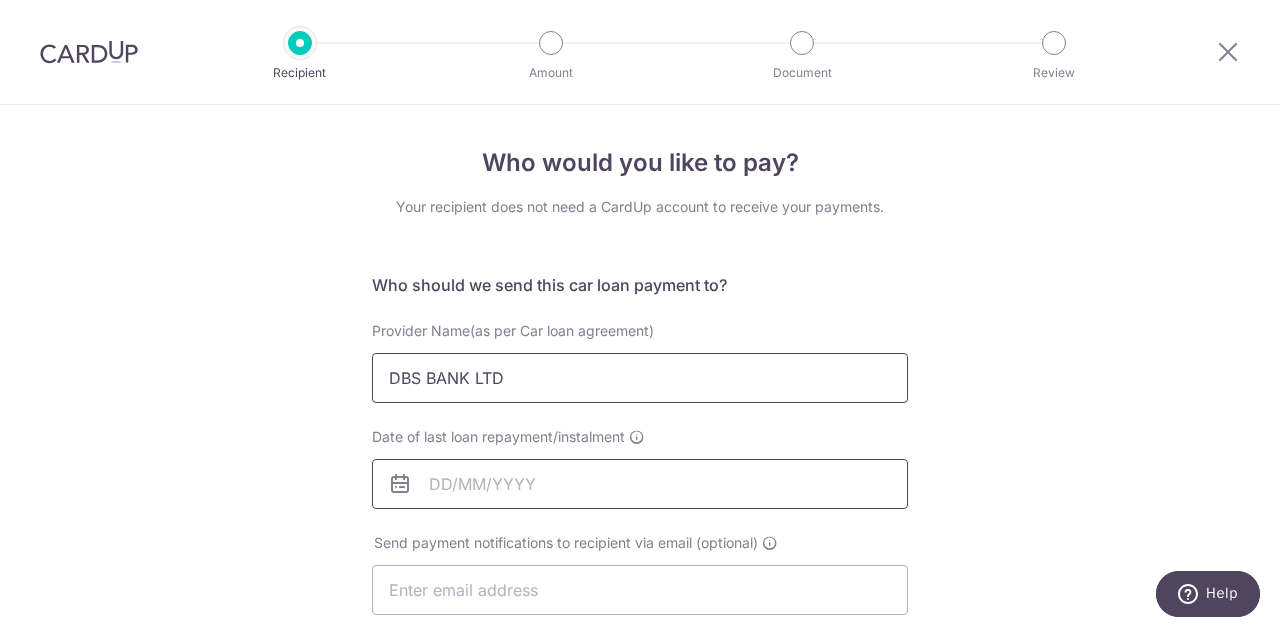 type on "DBS BANK LTD" 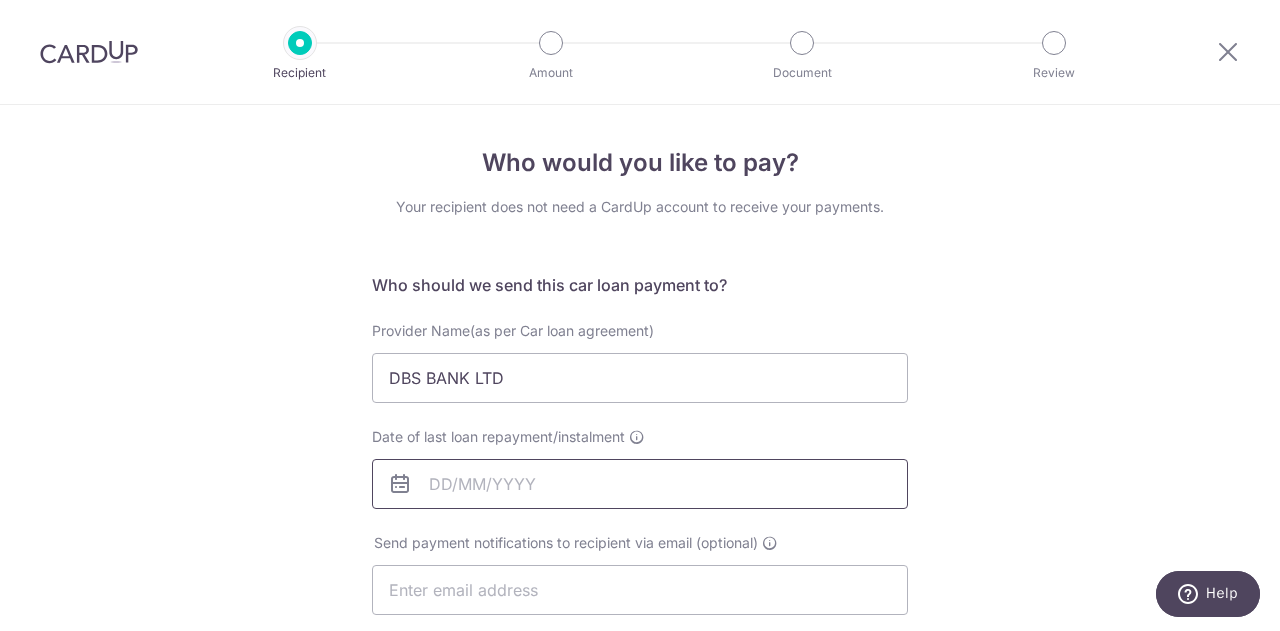 click on "Date of last loan repayment/instalment" at bounding box center (640, 484) 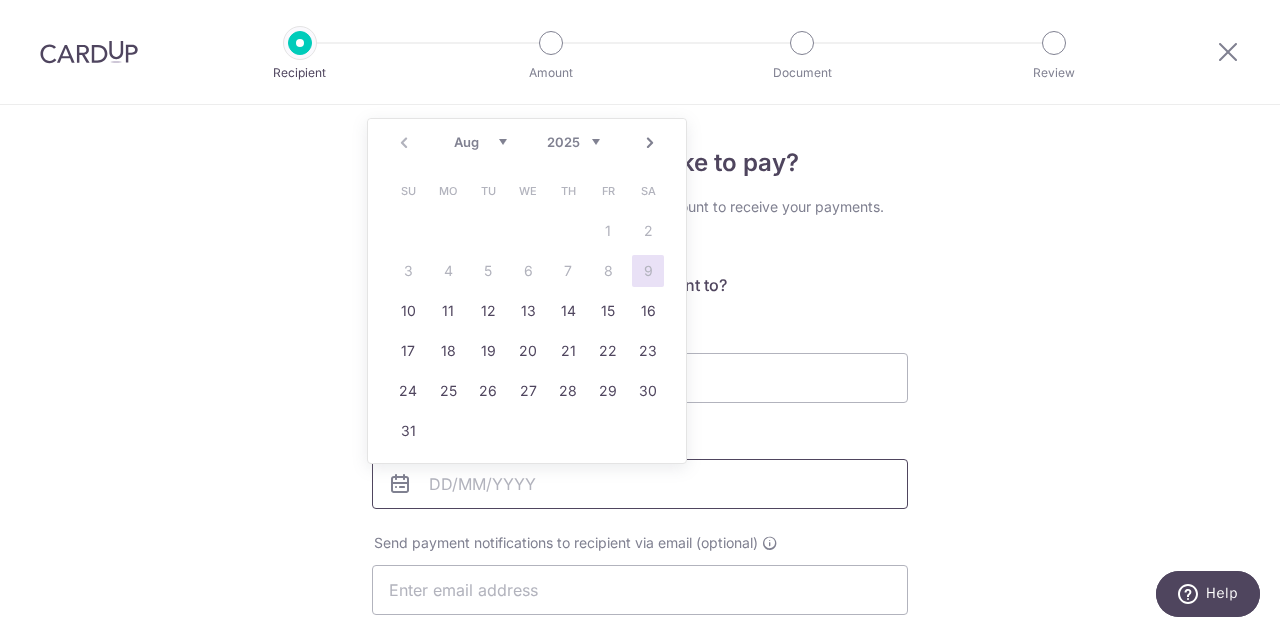 click on "Date of last loan repayment/instalment" at bounding box center [640, 484] 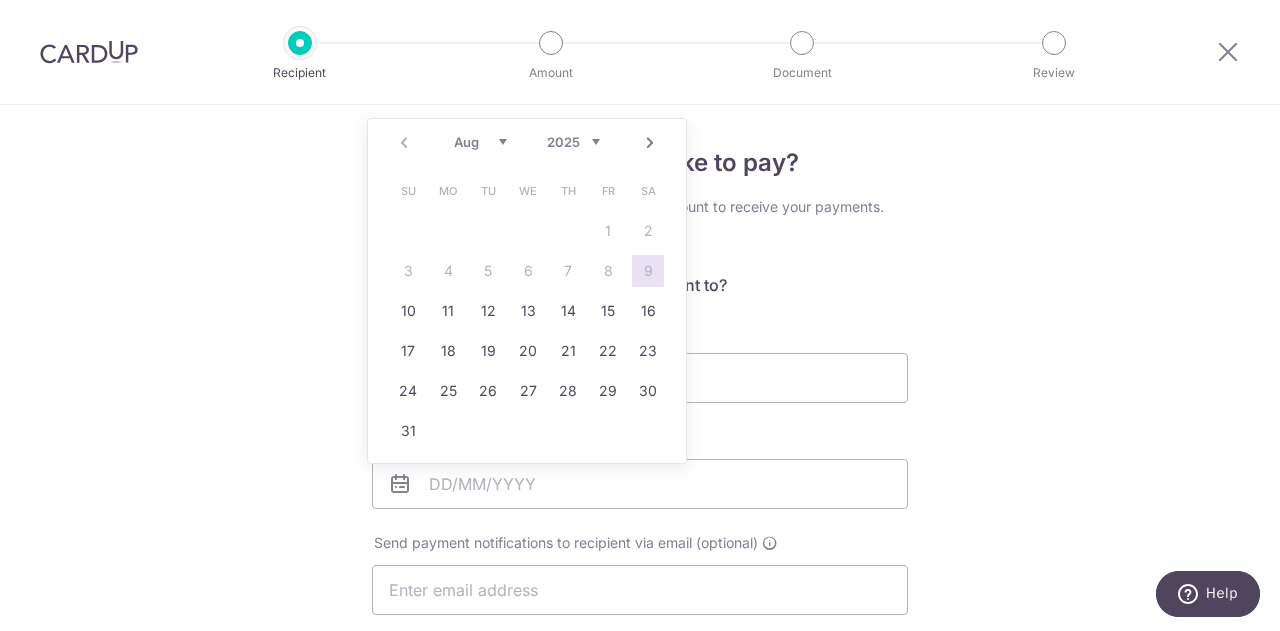 click on "Who would you like to pay?
Your recipient does not need a CardUp account to receive your payments.
Who should we send this car loan payment to?
Provider Name(as per Car loan agreement)
DBS BANK LTD
Date of last loan repayment/instalment
Send payment notifications to recipient via email (optional)
translation missing: en.no key" at bounding box center (640, 654) 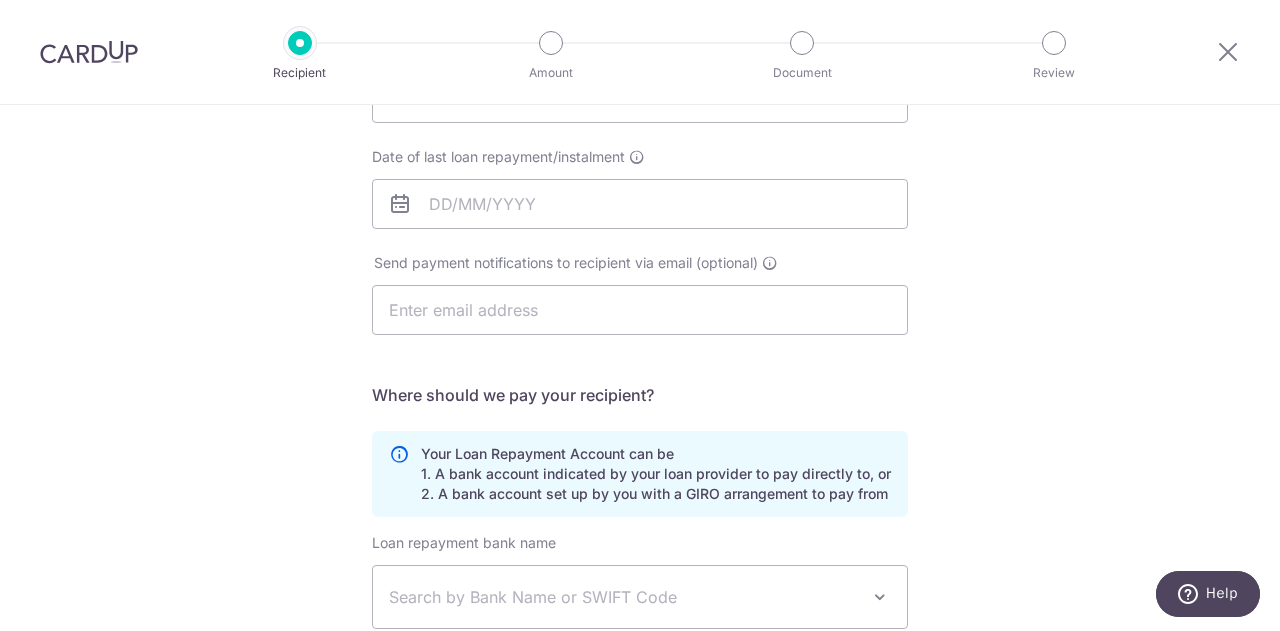 scroll, scrollTop: 400, scrollLeft: 0, axis: vertical 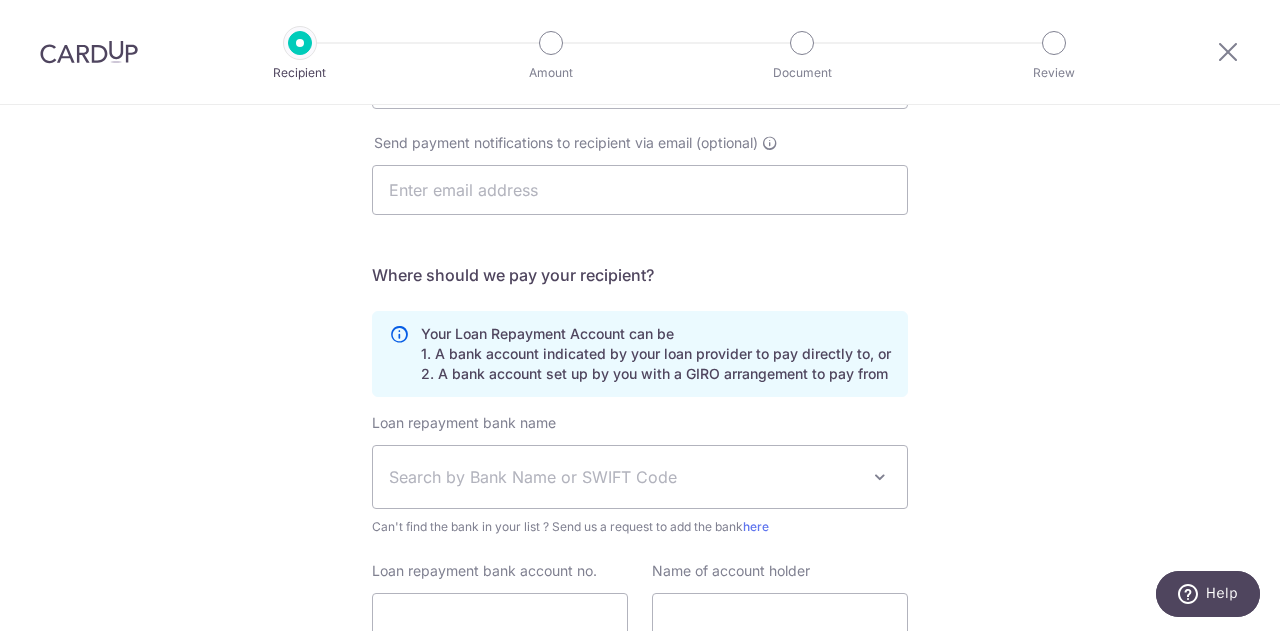click on "Search by Bank Name or SWIFT Code" at bounding box center [640, 477] 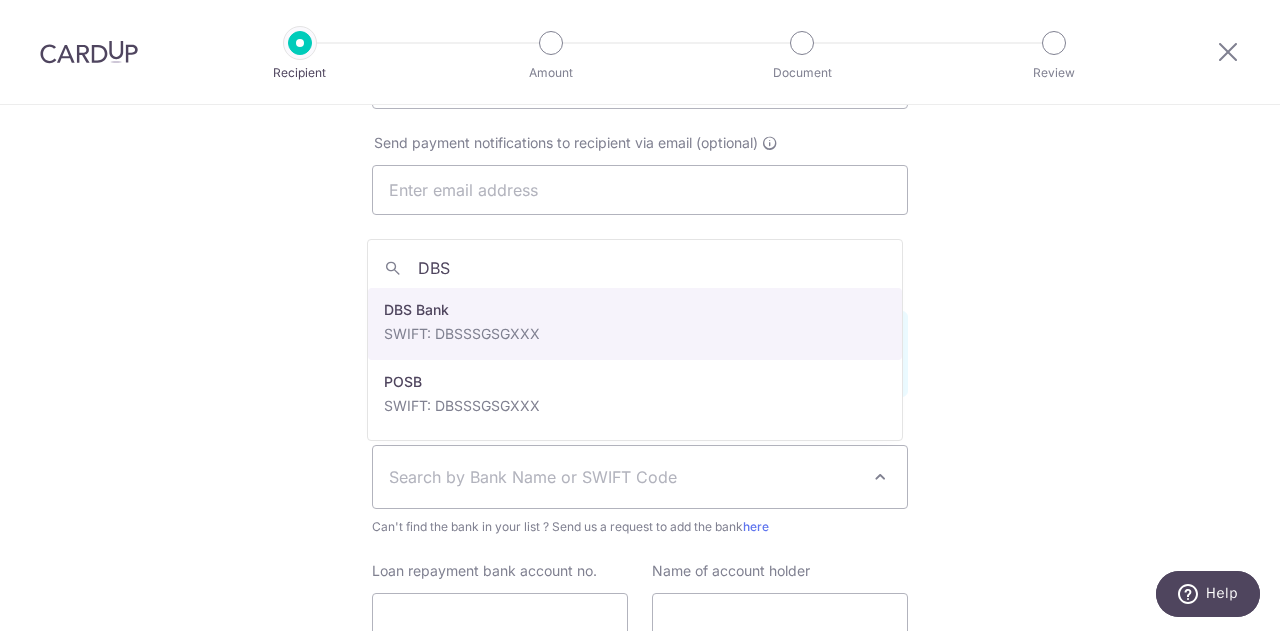 type on "DBS" 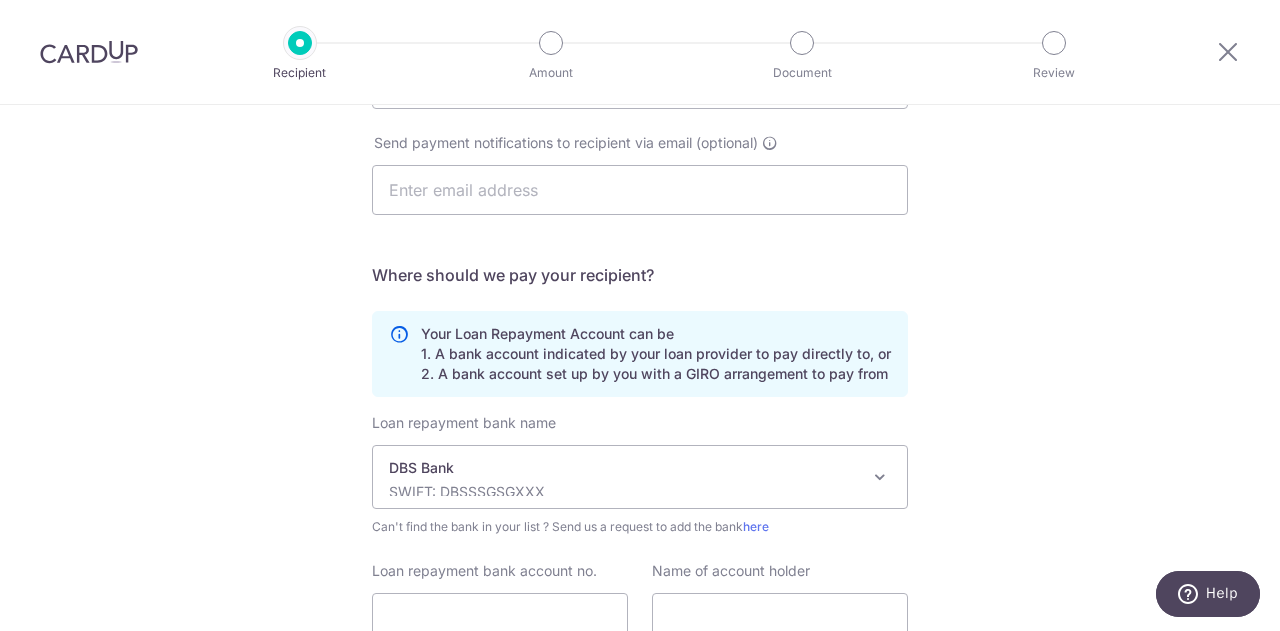 scroll, scrollTop: 500, scrollLeft: 0, axis: vertical 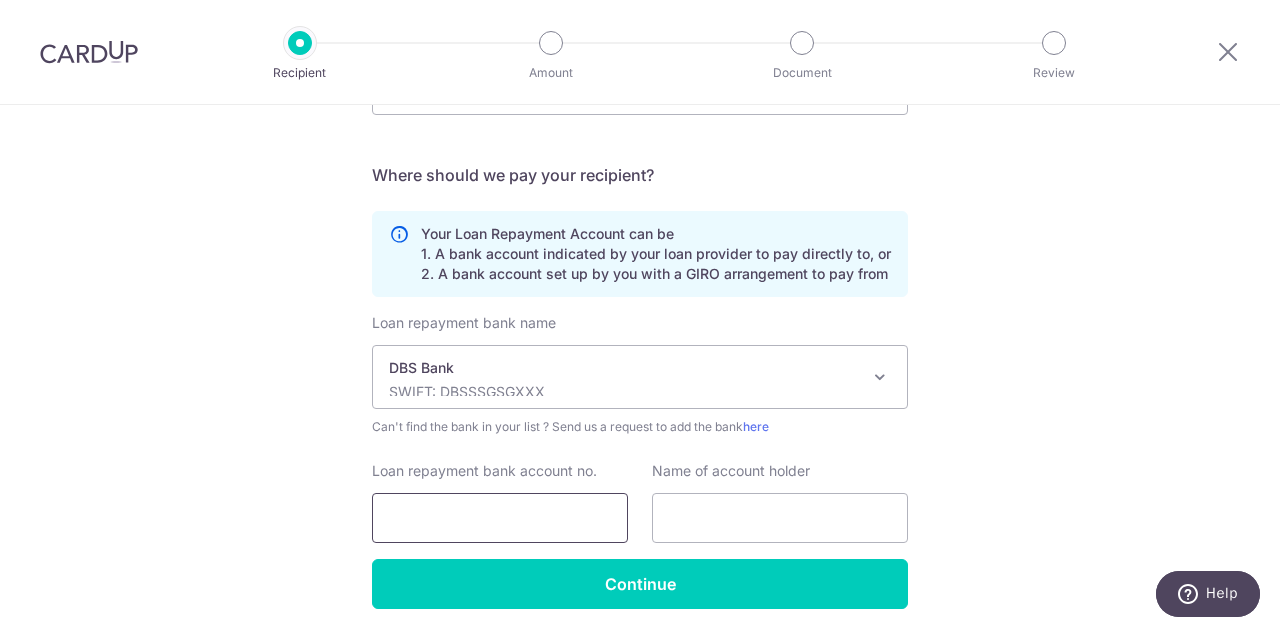 click on "Loan repayment bank account no." at bounding box center [500, 518] 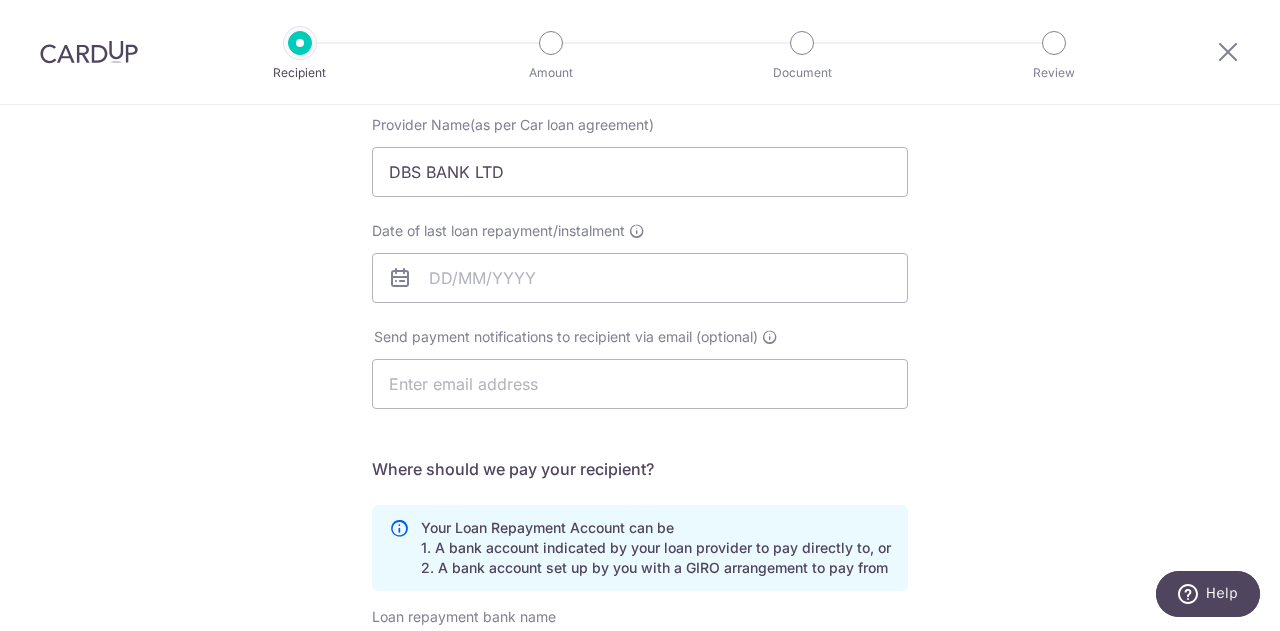 scroll, scrollTop: 200, scrollLeft: 0, axis: vertical 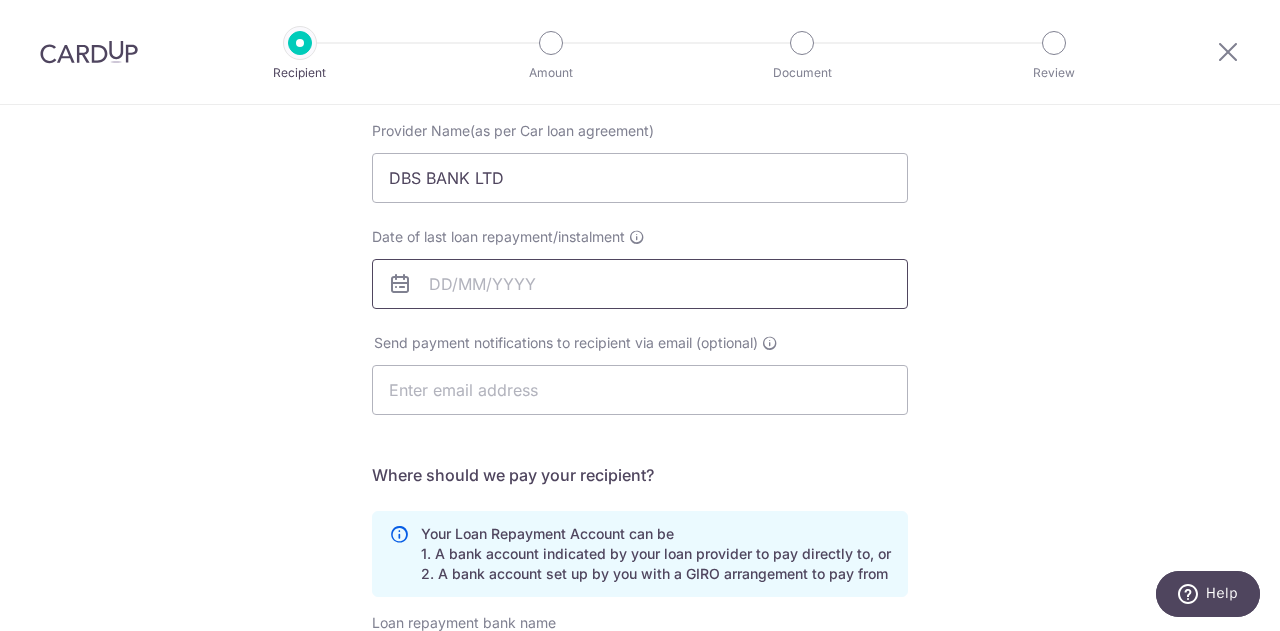 click on "Recipient Amount Document Review
Who would you like to pay?
Your recipient does not need a CardUp account to receive your payments.
Who should we send this car loan payment to?
Provider Name(as per Car loan agreement)
DBS BANK LTD
Date of last loan repayment/instalment" at bounding box center (640, 315) 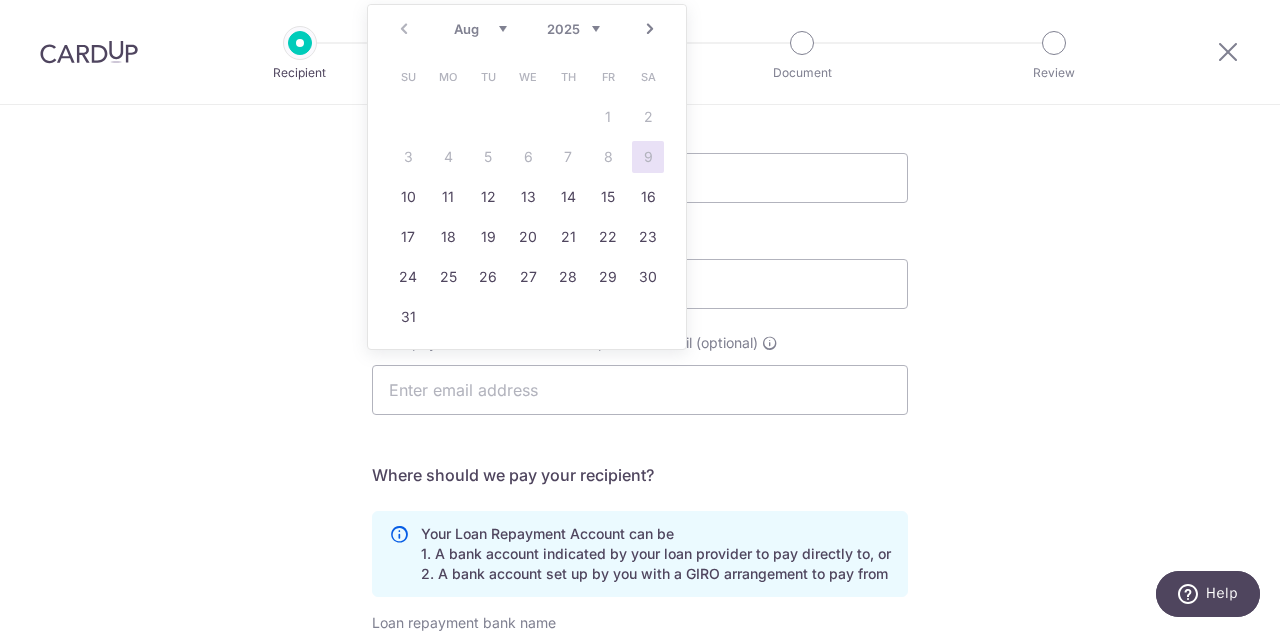 click on "Next" at bounding box center (650, 29) 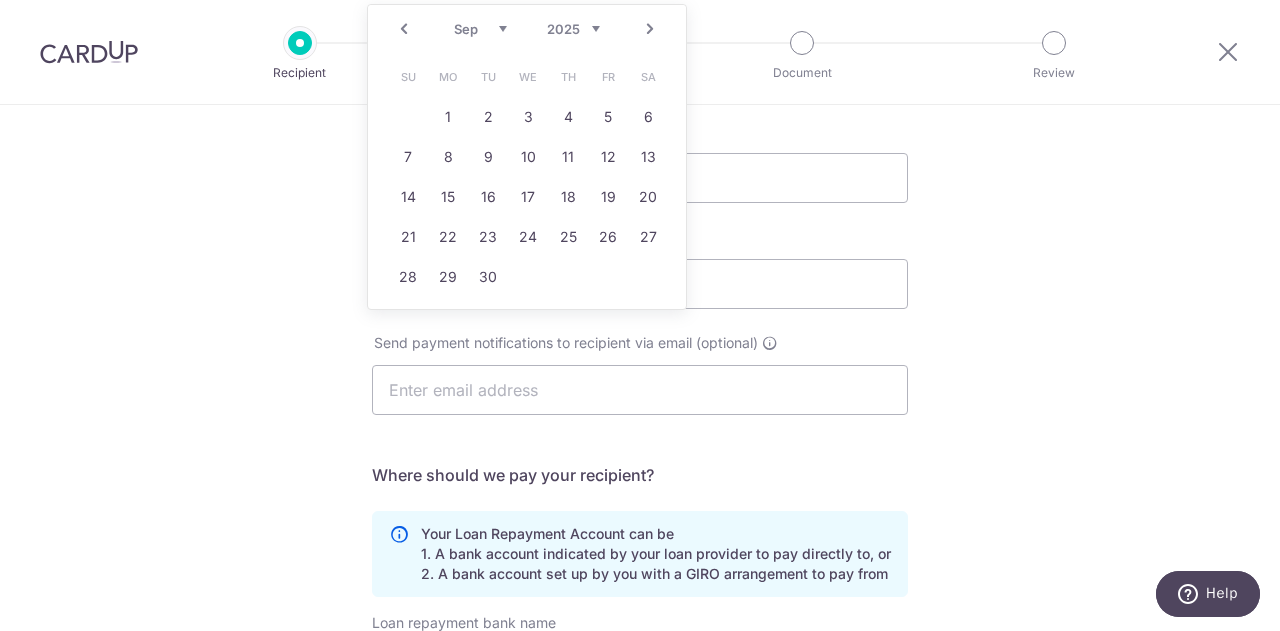 click on "Next" at bounding box center [650, 29] 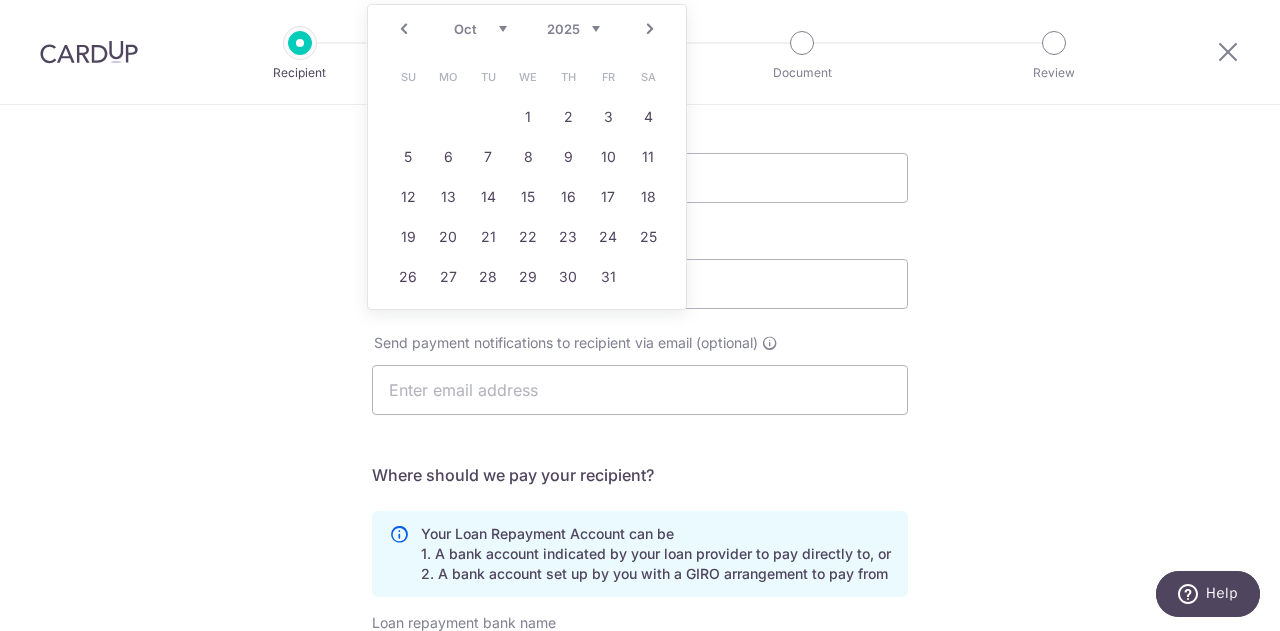 click on "Next" at bounding box center (650, 29) 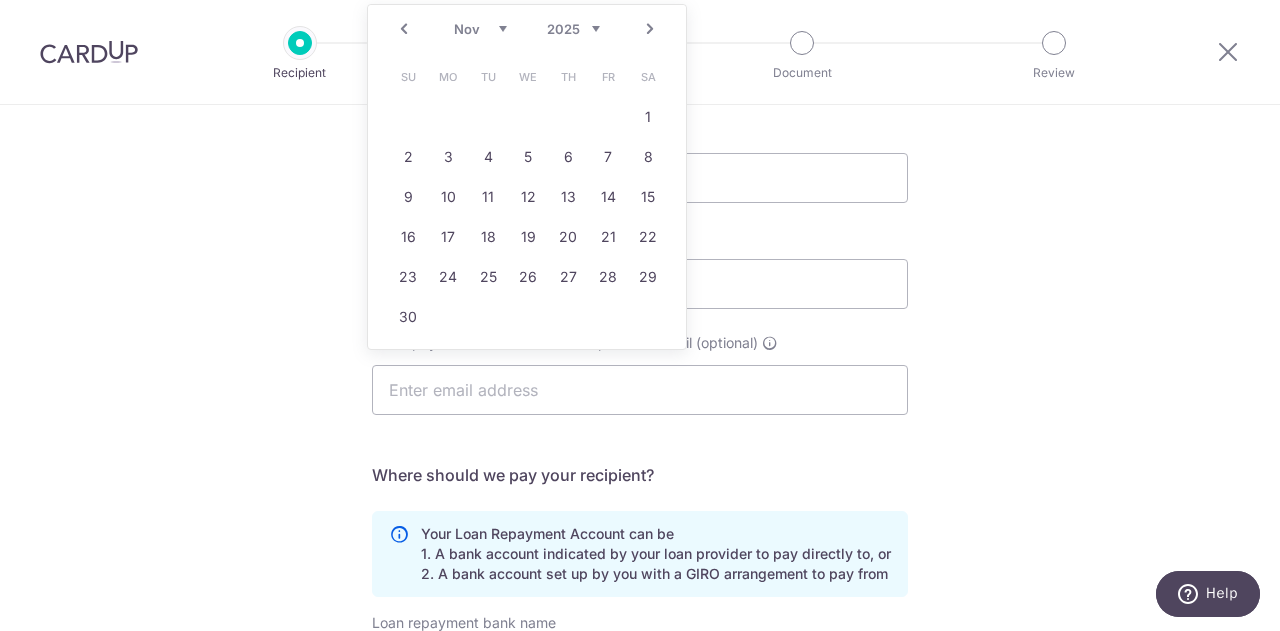 click on "2025 2026 2027 2028 2029 2030 2031 2032 2033 2034 2035" at bounding box center [573, 29] 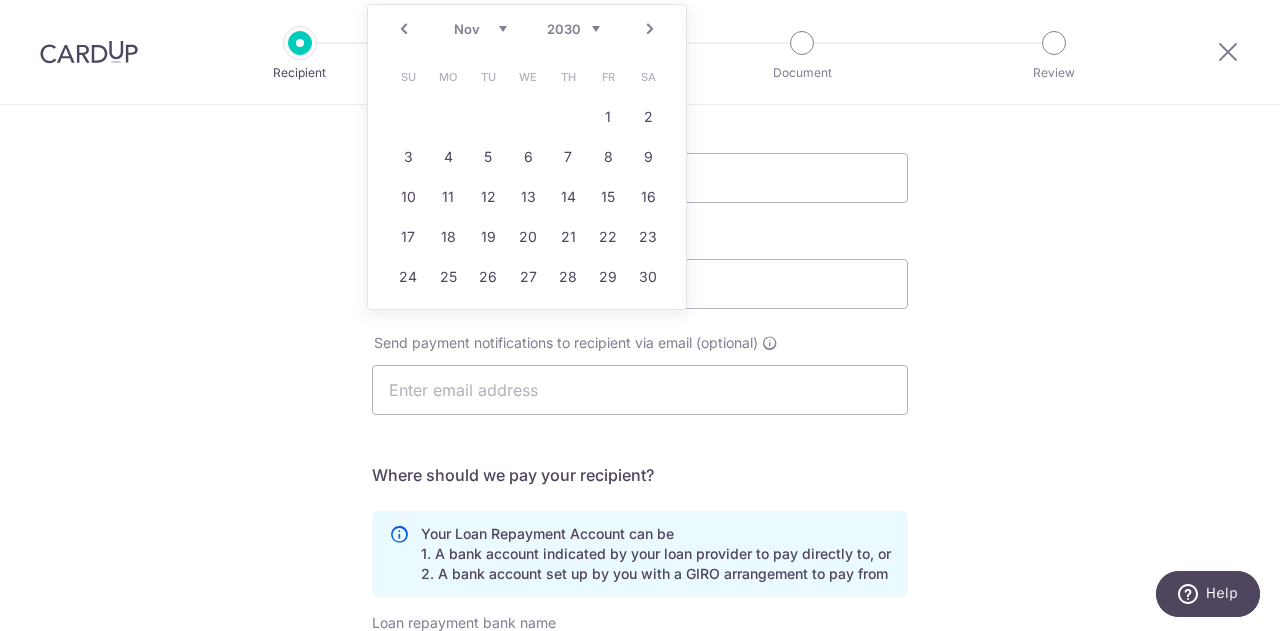 click on "Jan Feb Mar Apr May Jun Jul Aug Sep Oct Nov Dec" at bounding box center (480, 29) 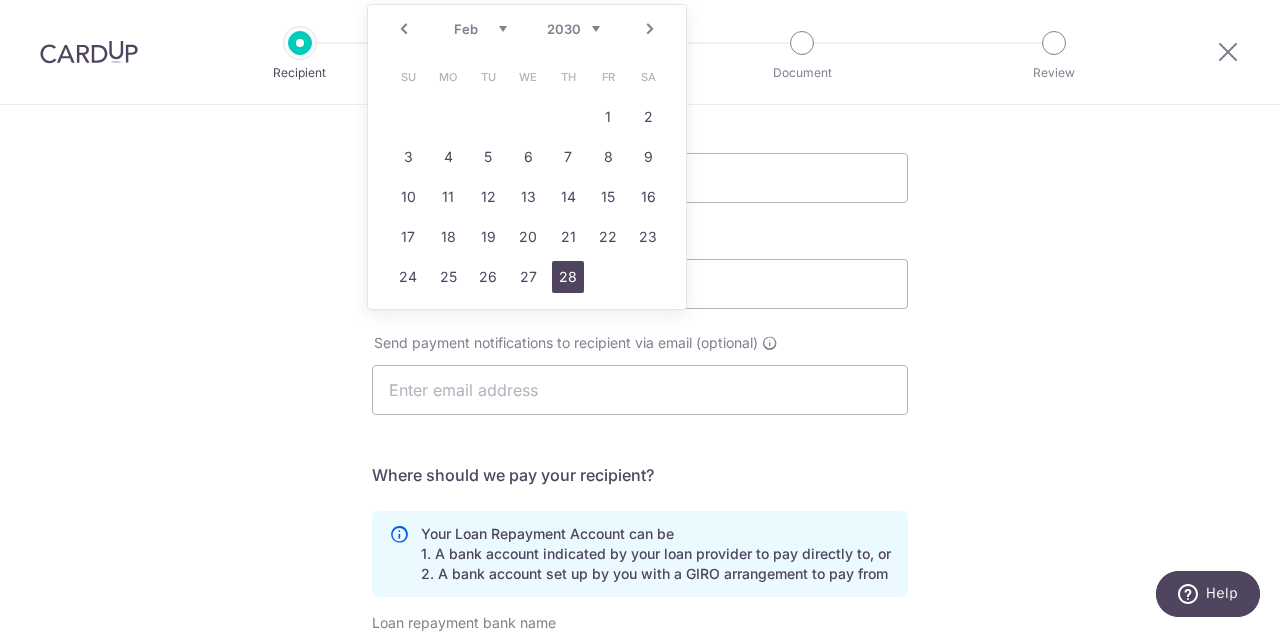 click on "28" at bounding box center [568, 277] 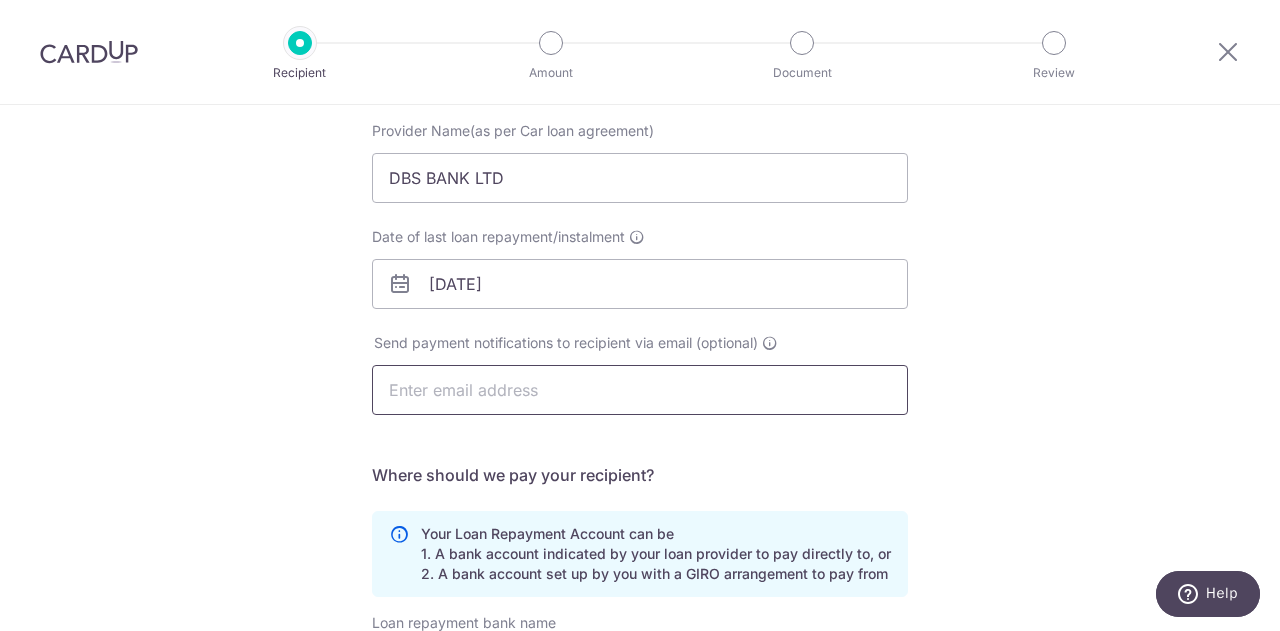 click at bounding box center (640, 390) 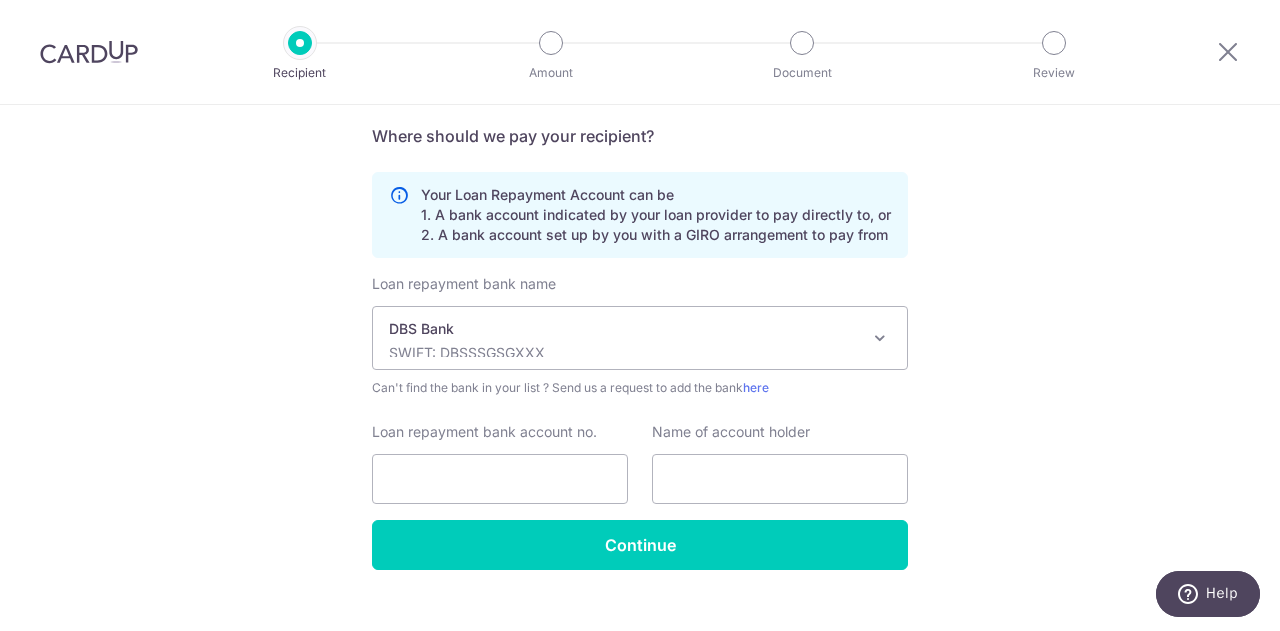 scroll, scrollTop: 570, scrollLeft: 0, axis: vertical 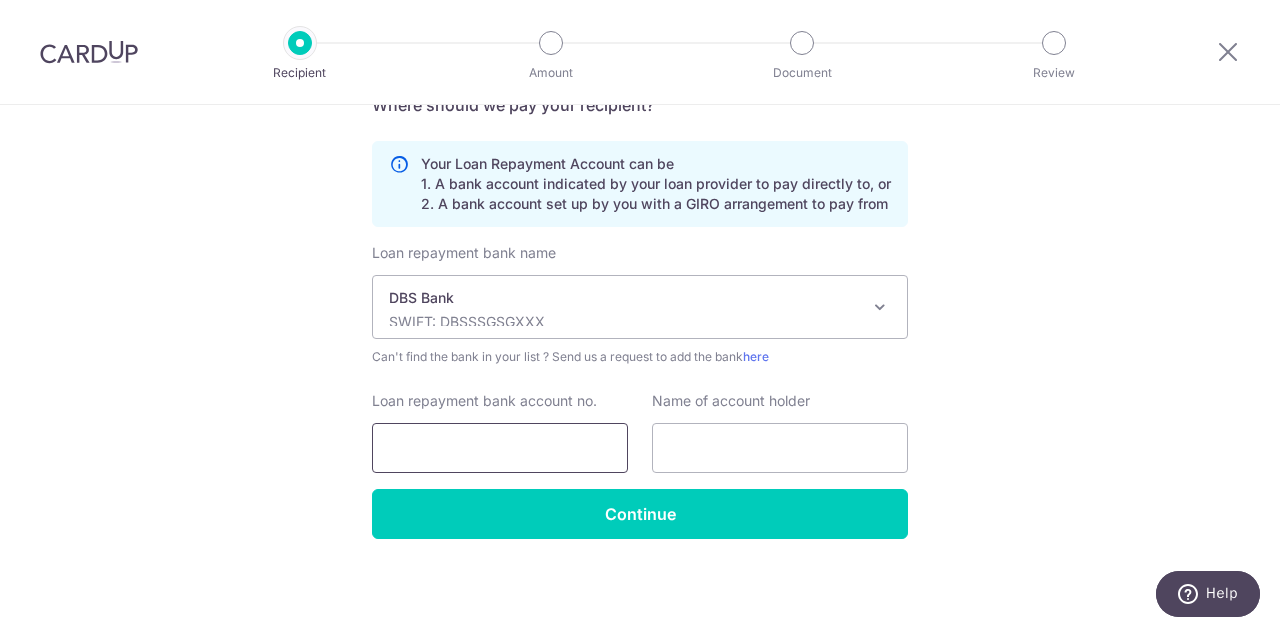 click on "Loan repayment bank account no." at bounding box center [500, 448] 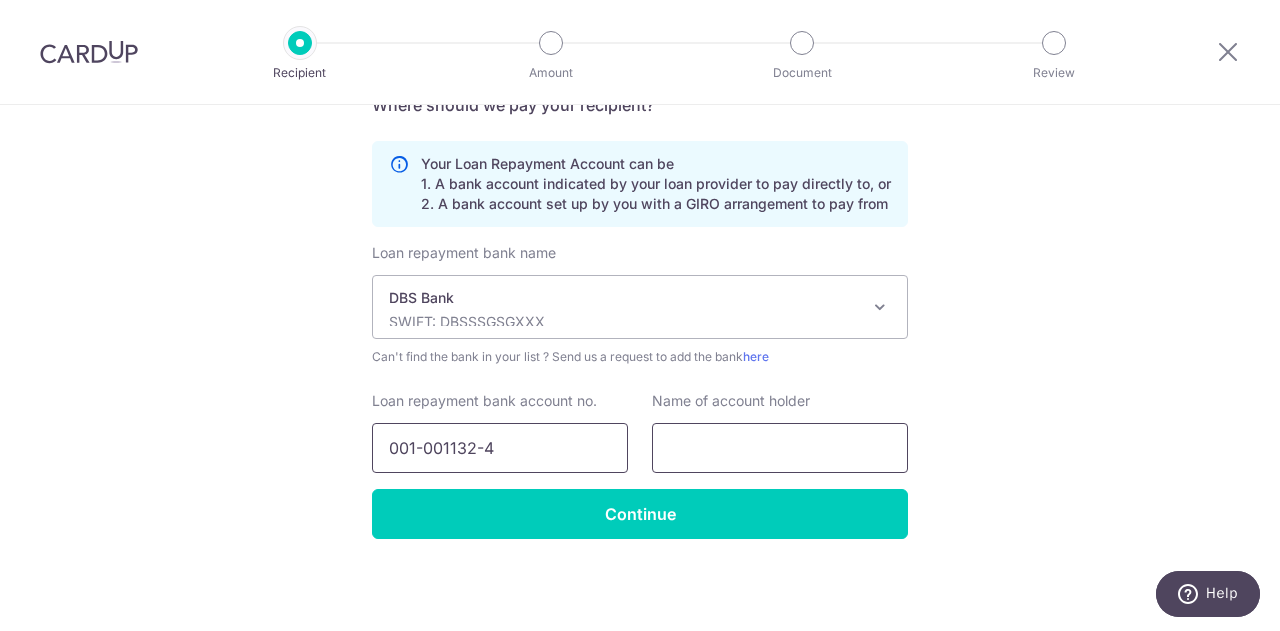 type on "001-001132-4" 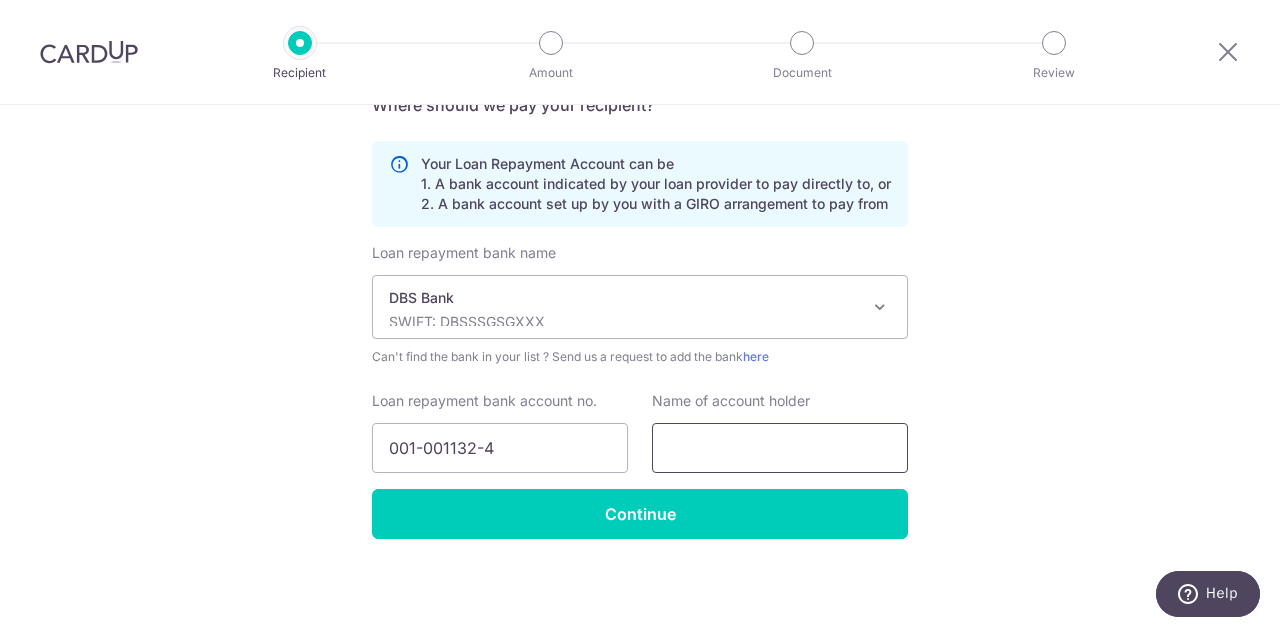 click at bounding box center [780, 448] 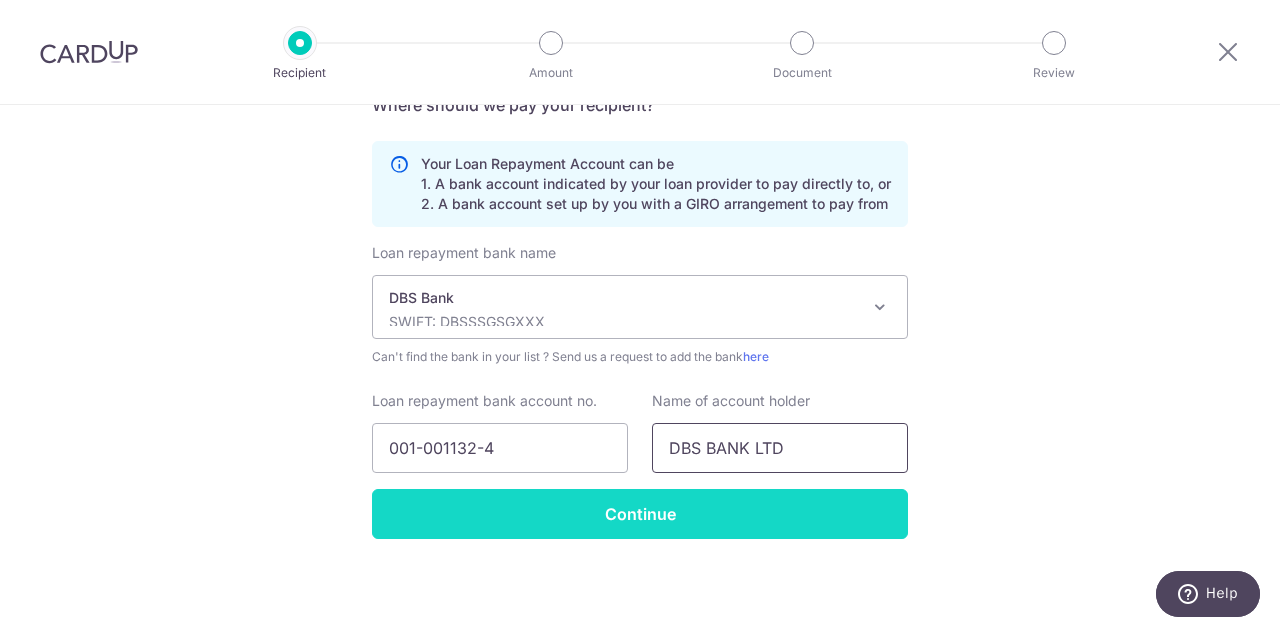 type on "DBS BANK LTD" 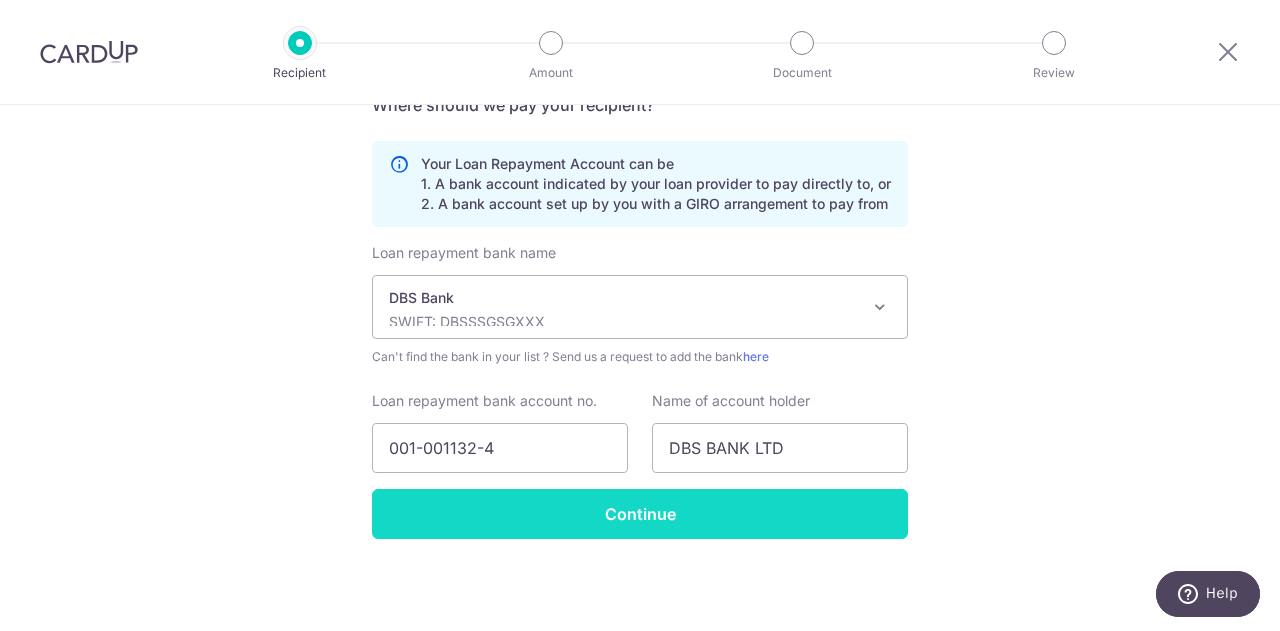 click on "Continue" at bounding box center (640, 514) 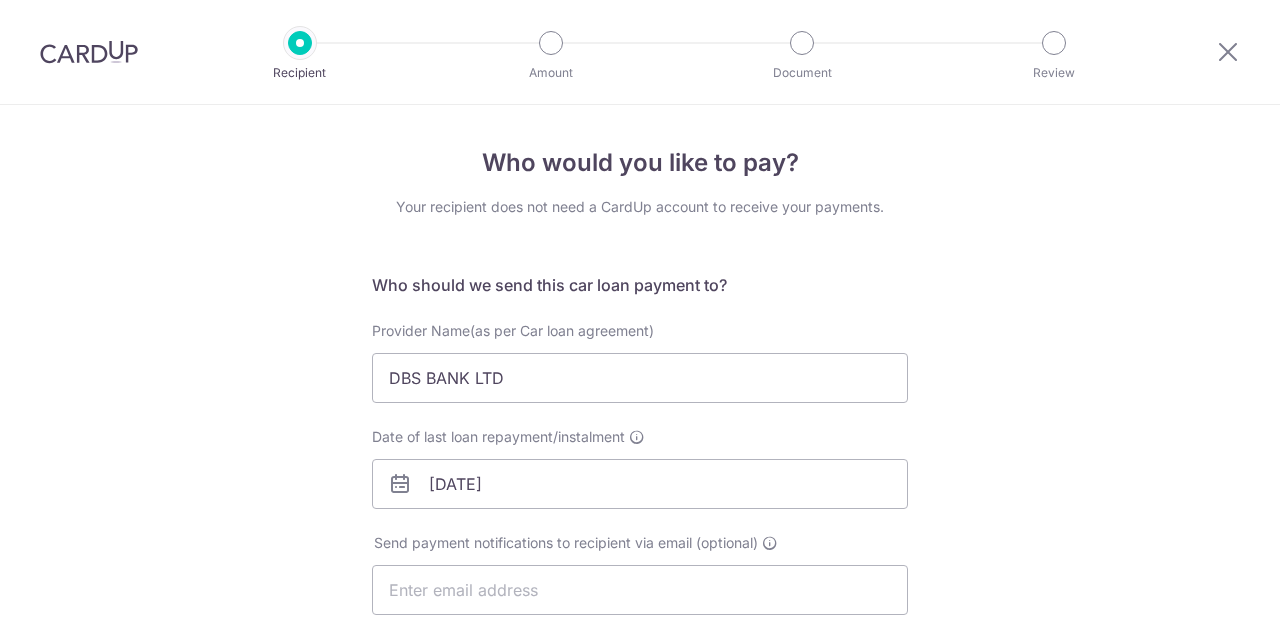 scroll, scrollTop: 0, scrollLeft: 0, axis: both 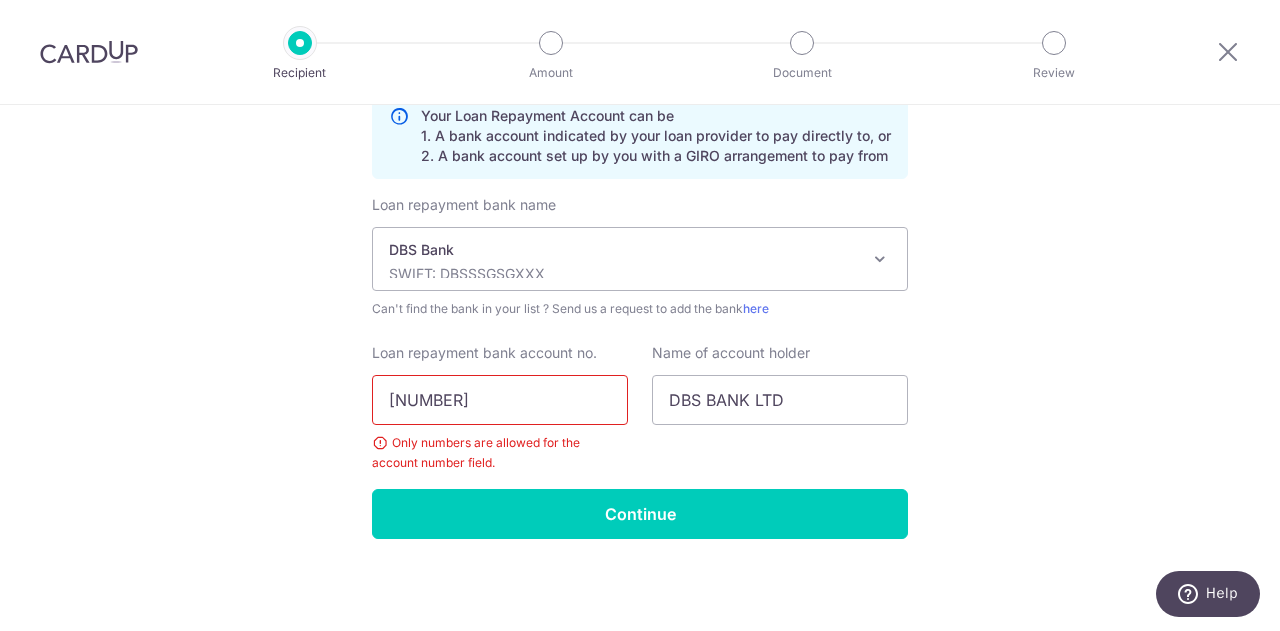 drag, startPoint x: 421, startPoint y: 403, endPoint x: 430, endPoint y: 397, distance: 10.816654 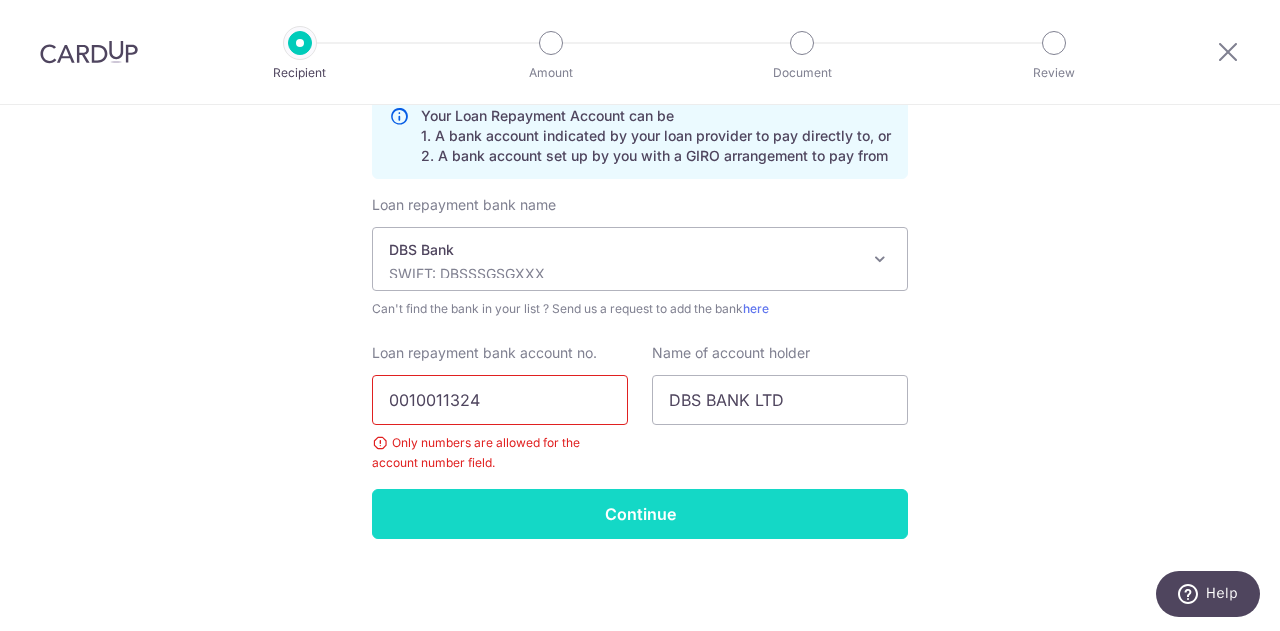 type on "0010011324" 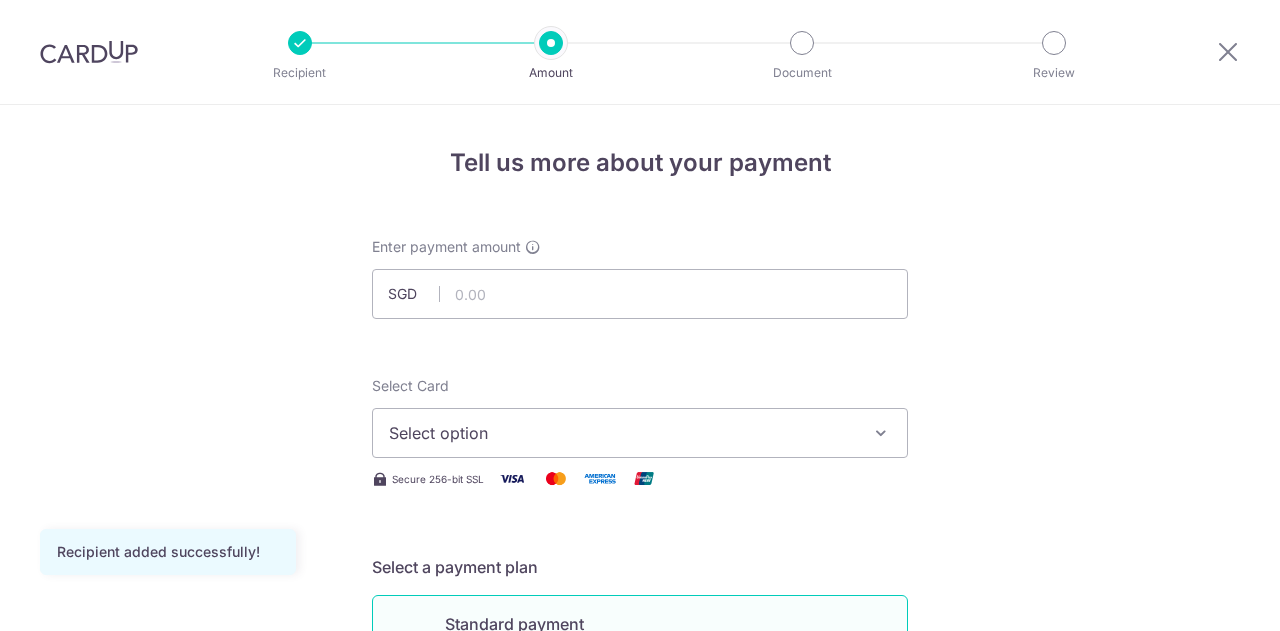 scroll, scrollTop: 0, scrollLeft: 0, axis: both 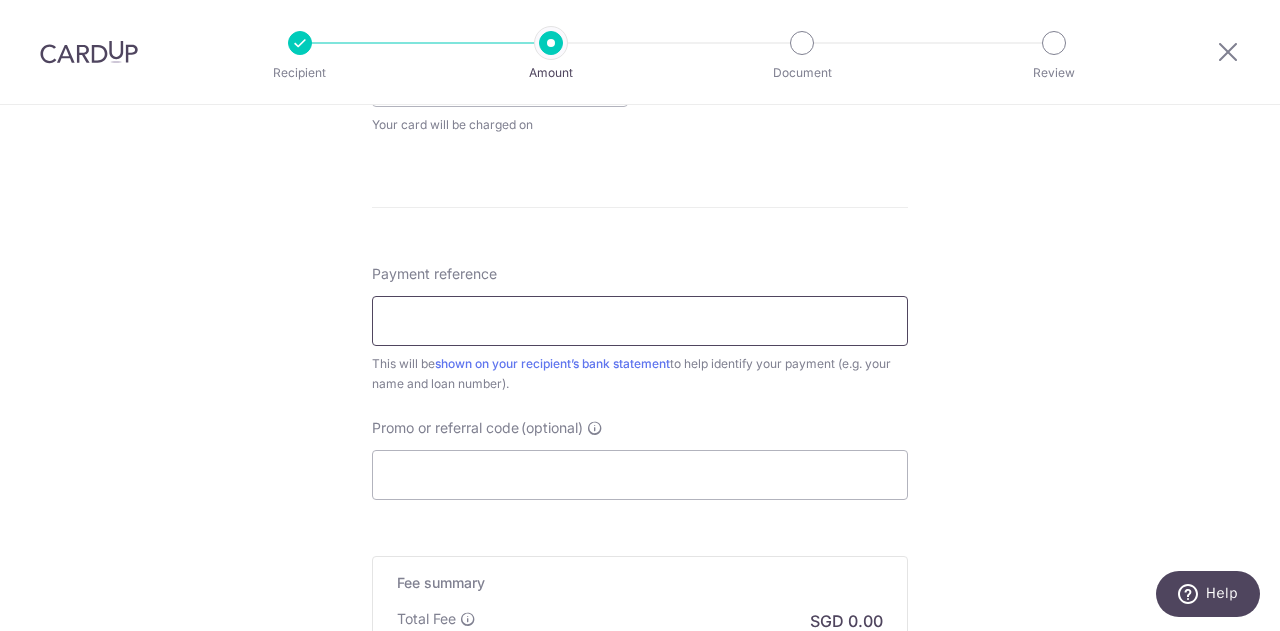 click on "Payment reference" at bounding box center [640, 321] 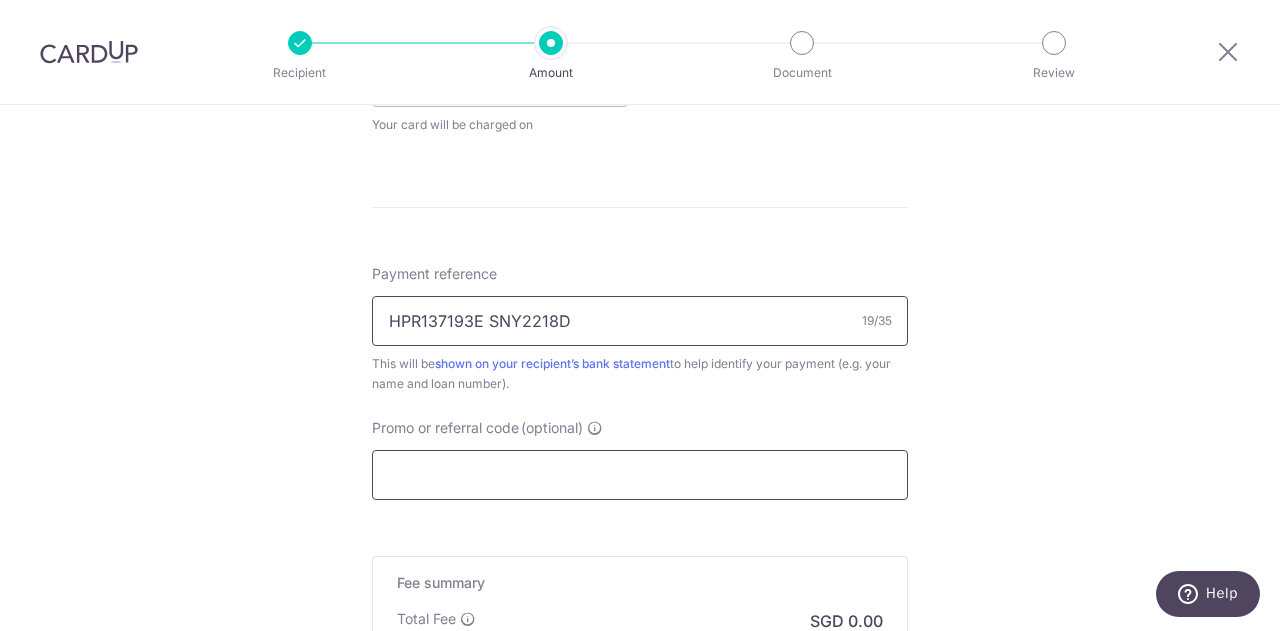 type on "HPR137193E SNY2218D" 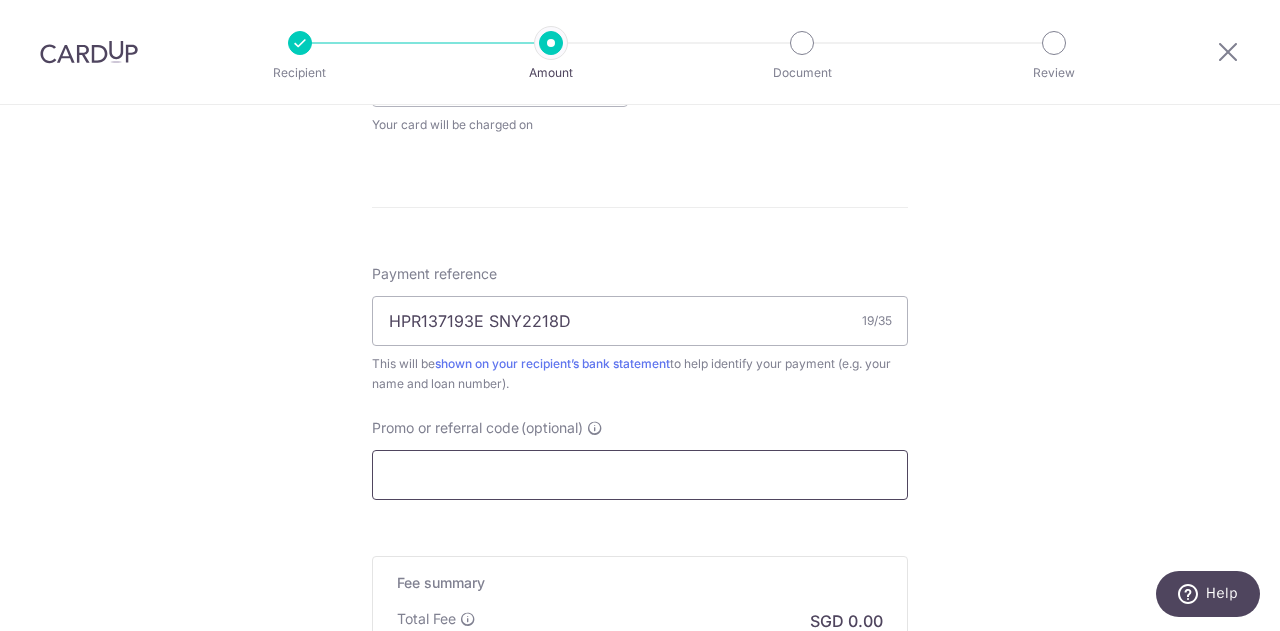 click on "Promo or referral code
(optional)" at bounding box center [640, 475] 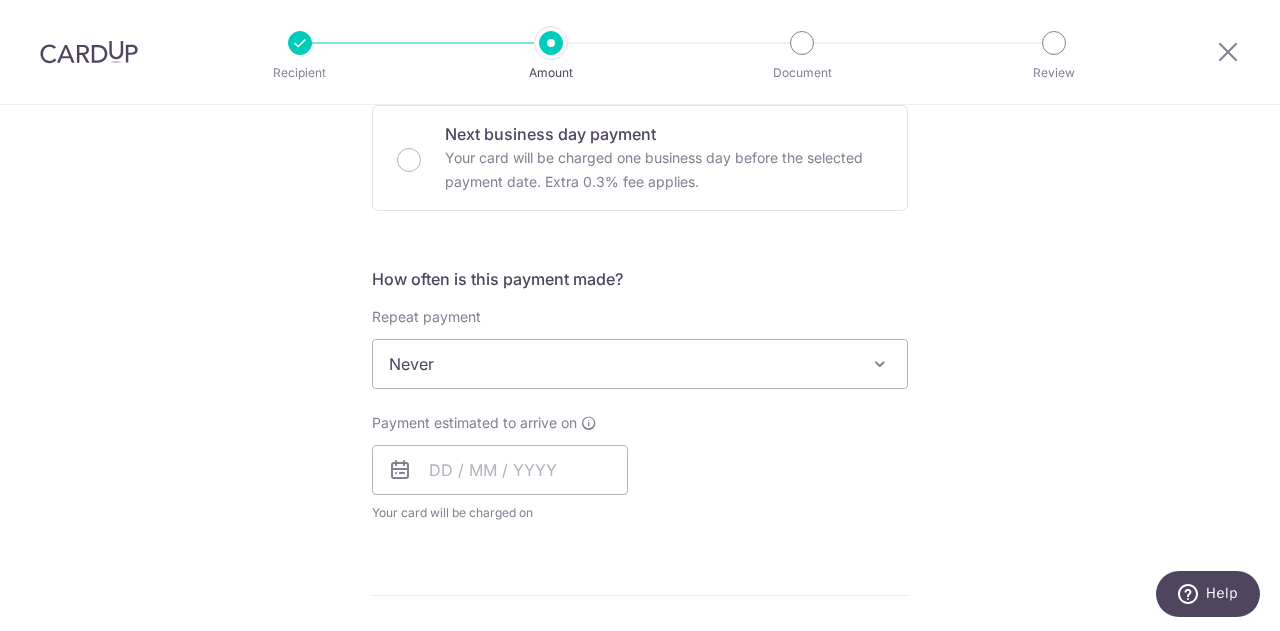 scroll, scrollTop: 500, scrollLeft: 0, axis: vertical 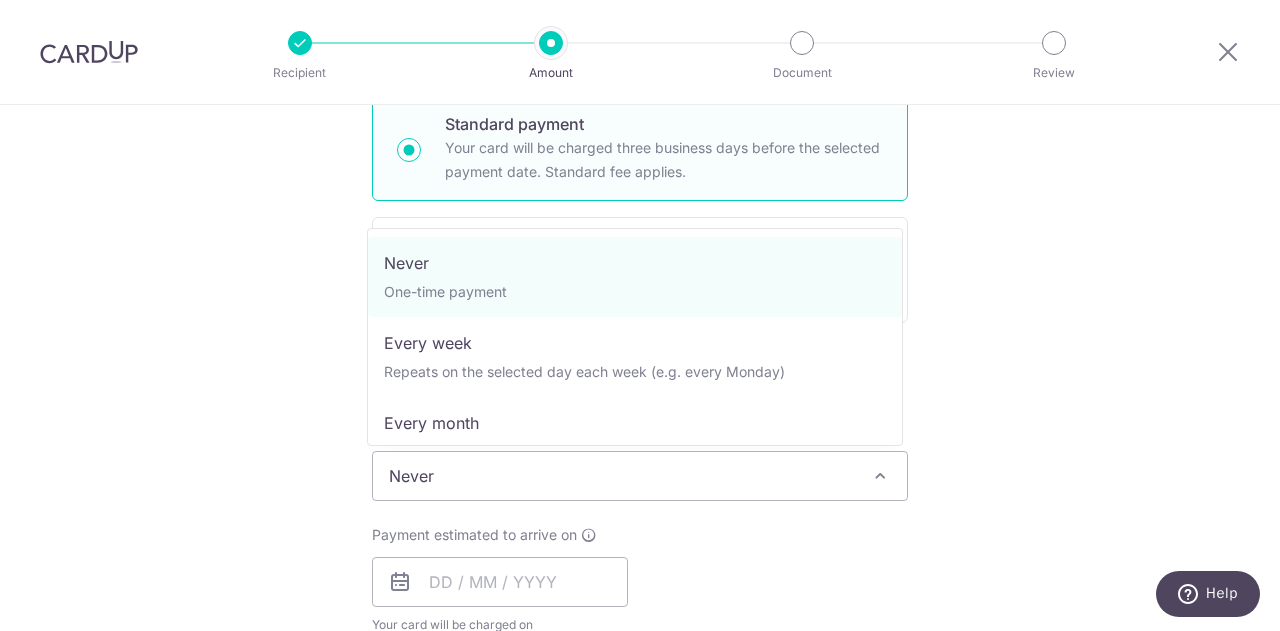 click on "Never" at bounding box center (640, 476) 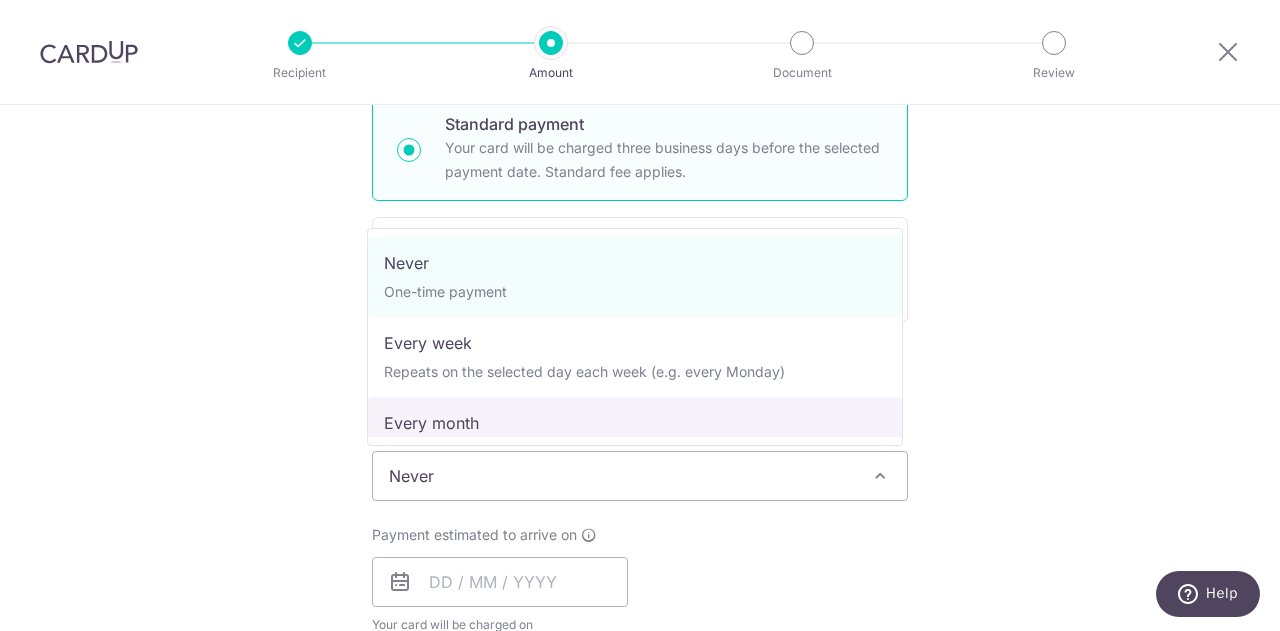 select on "3" 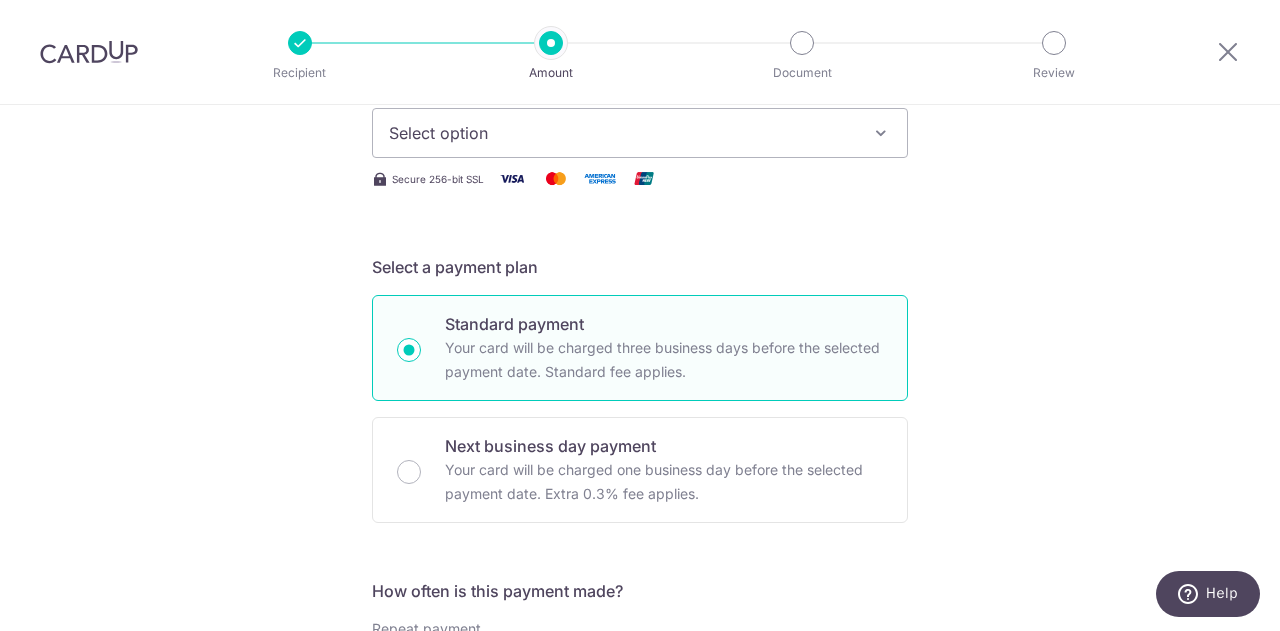 scroll, scrollTop: 0, scrollLeft: 0, axis: both 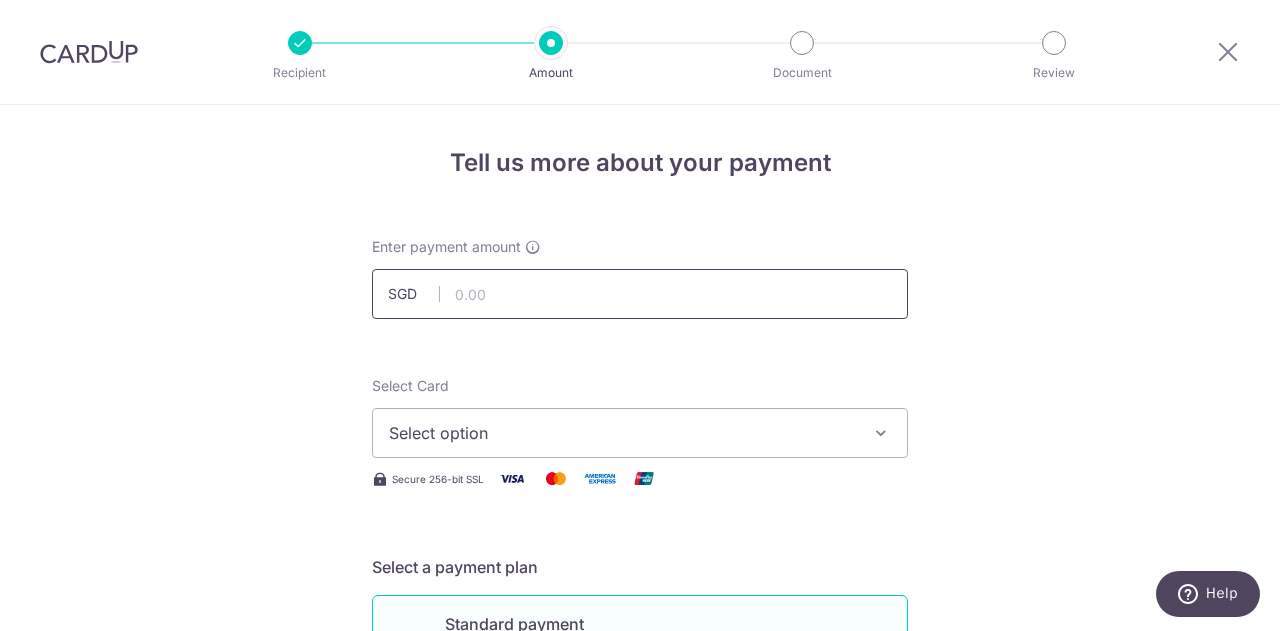 click at bounding box center [640, 294] 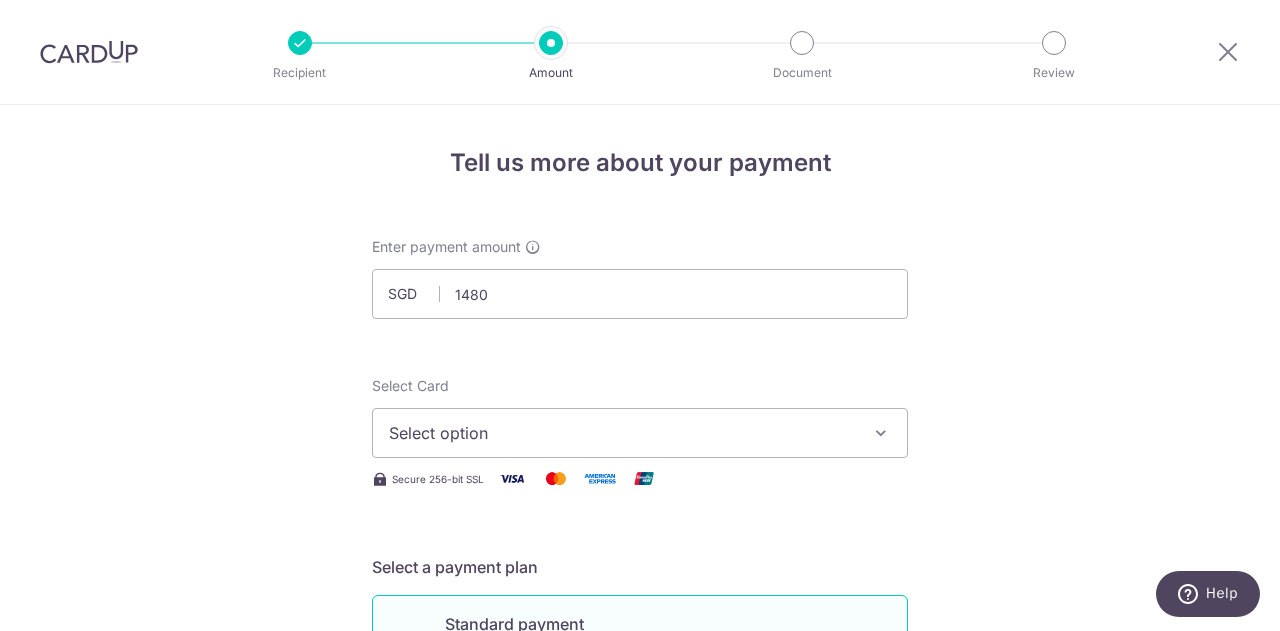 type on "1,480.00" 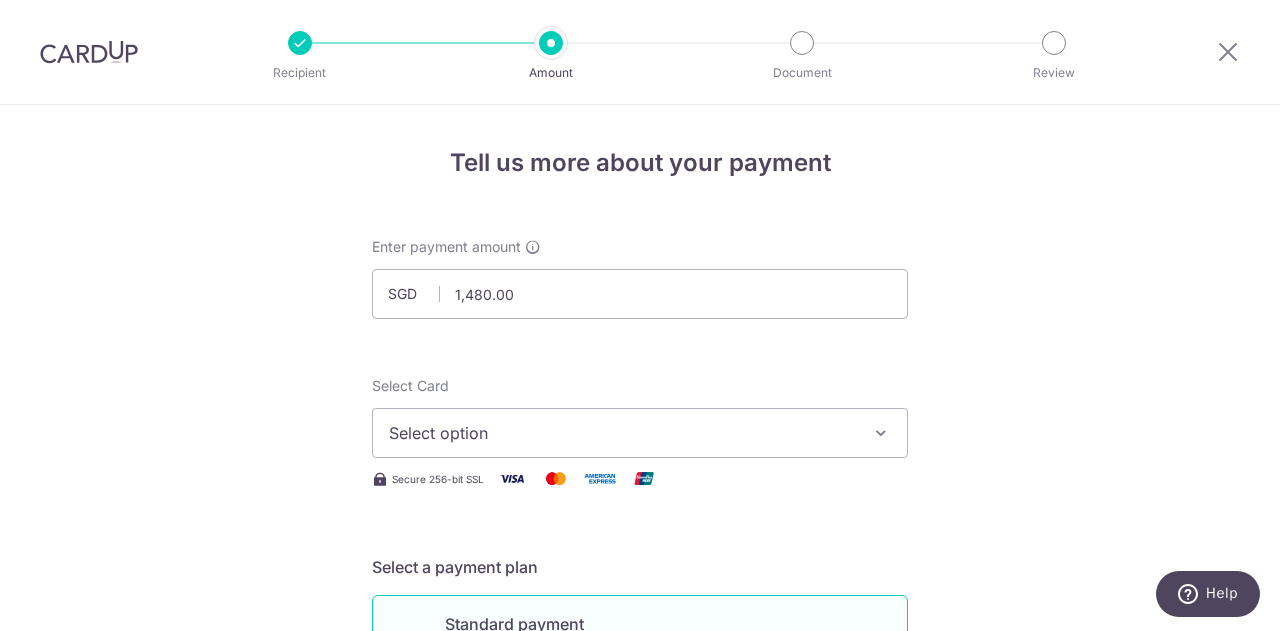 click on "Select option" at bounding box center [622, 433] 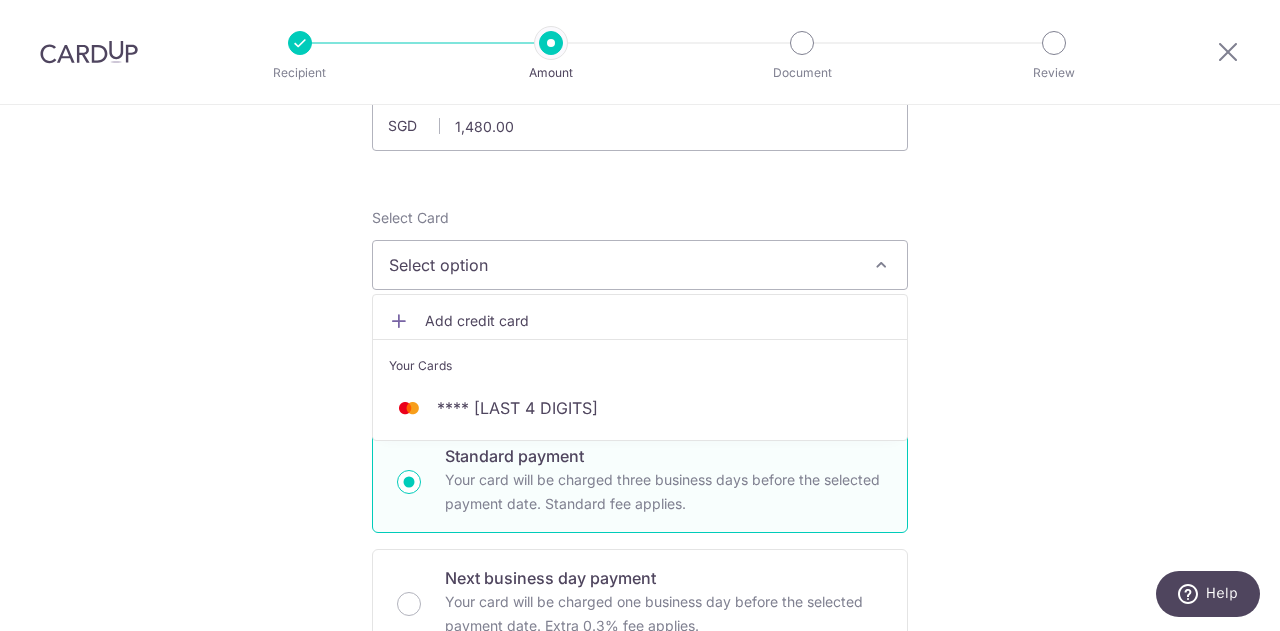 scroll, scrollTop: 200, scrollLeft: 0, axis: vertical 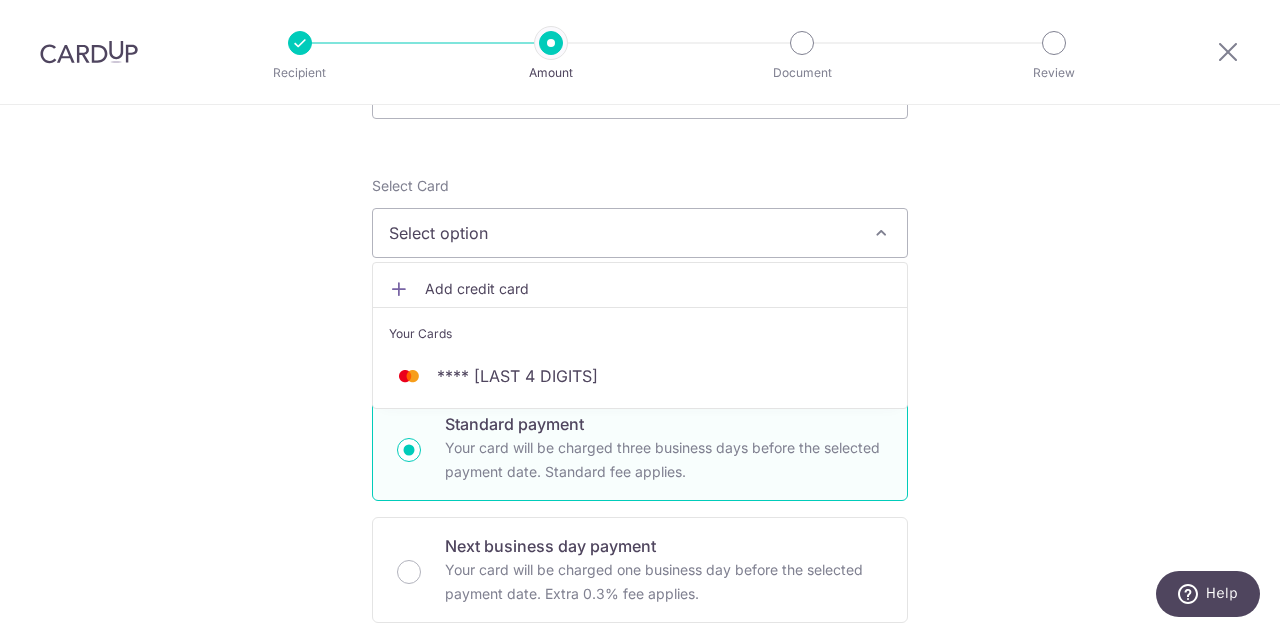 click on "**** [LAST 4 DIGITS]" at bounding box center [517, 376] 